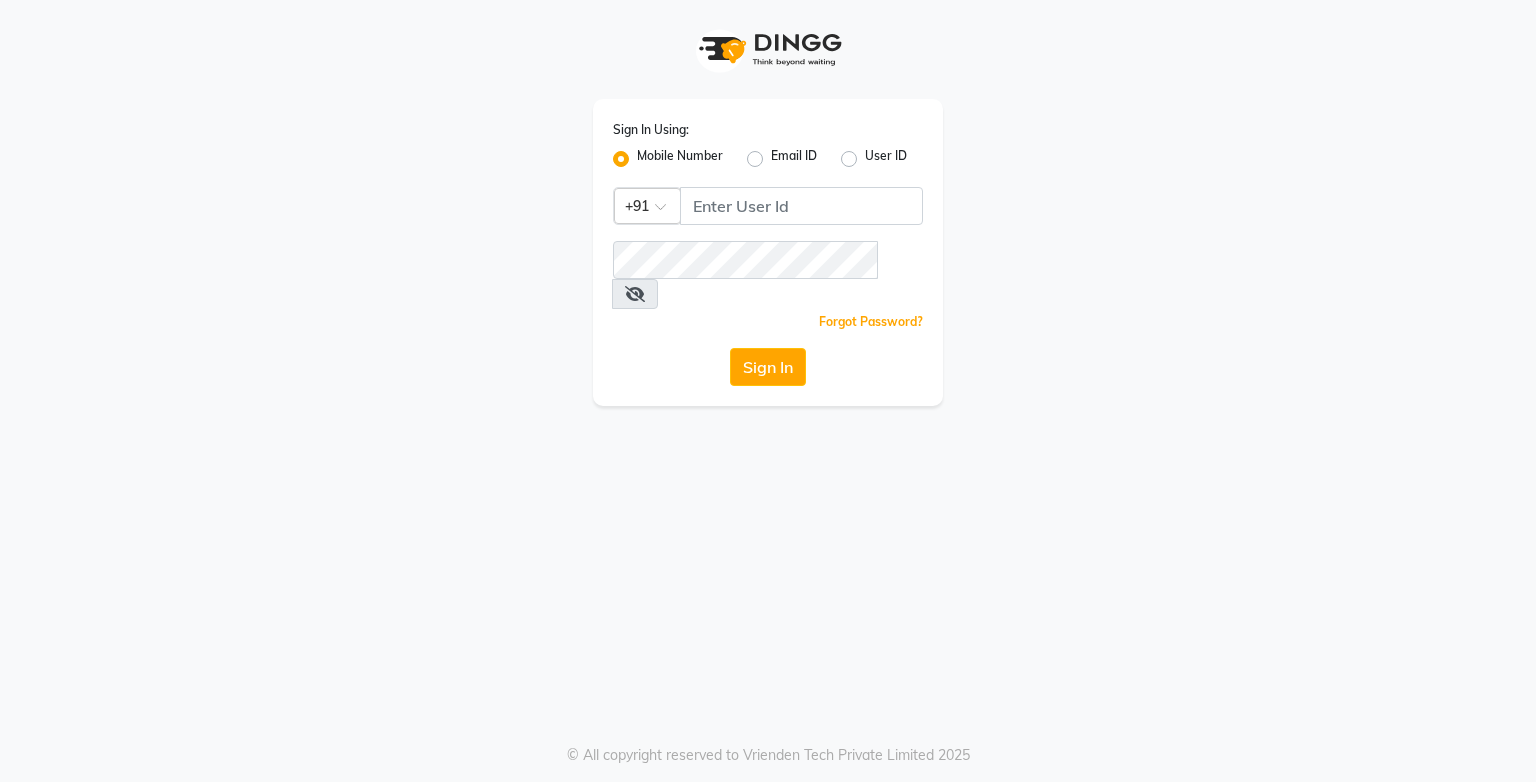 scroll, scrollTop: 0, scrollLeft: 0, axis: both 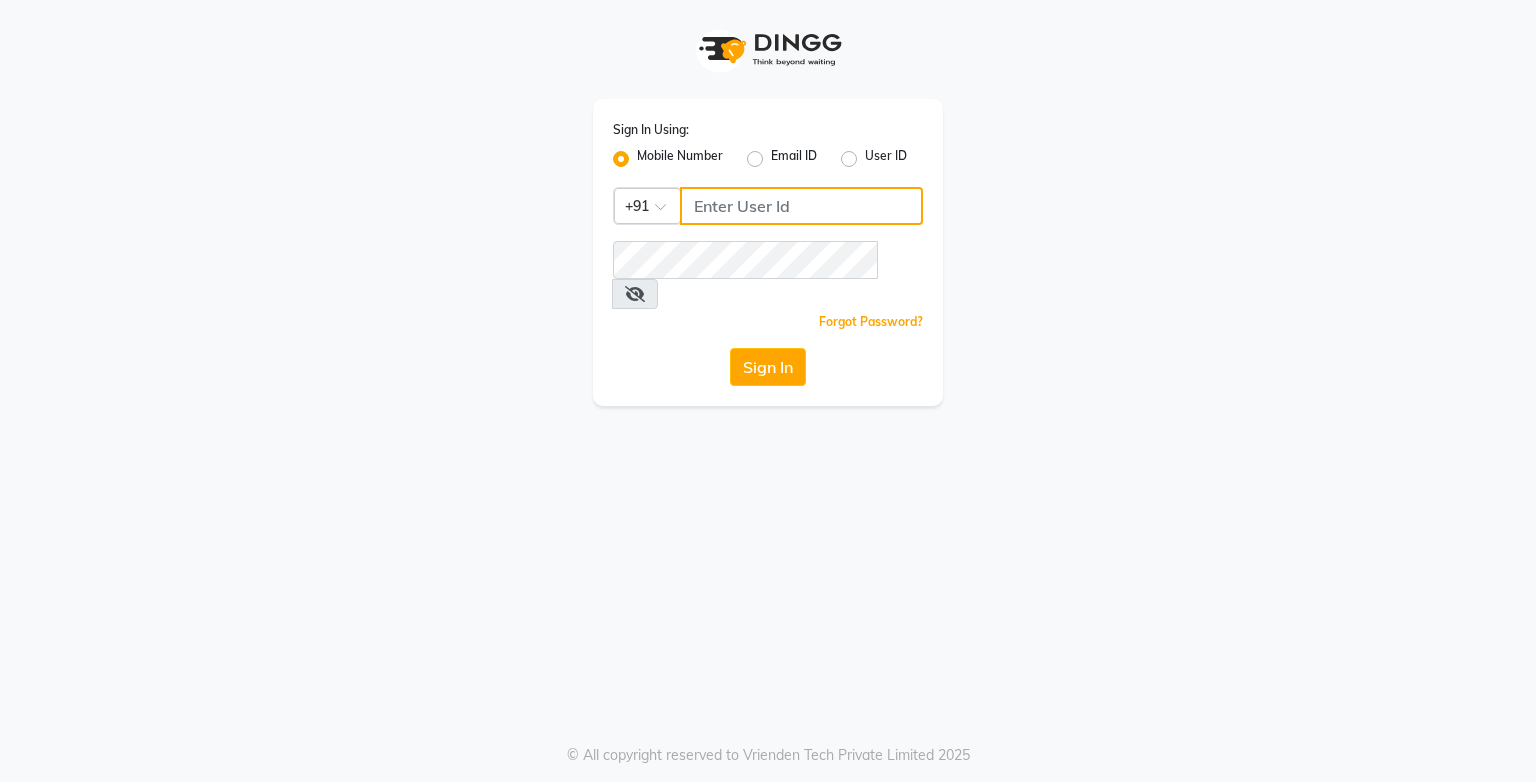 click 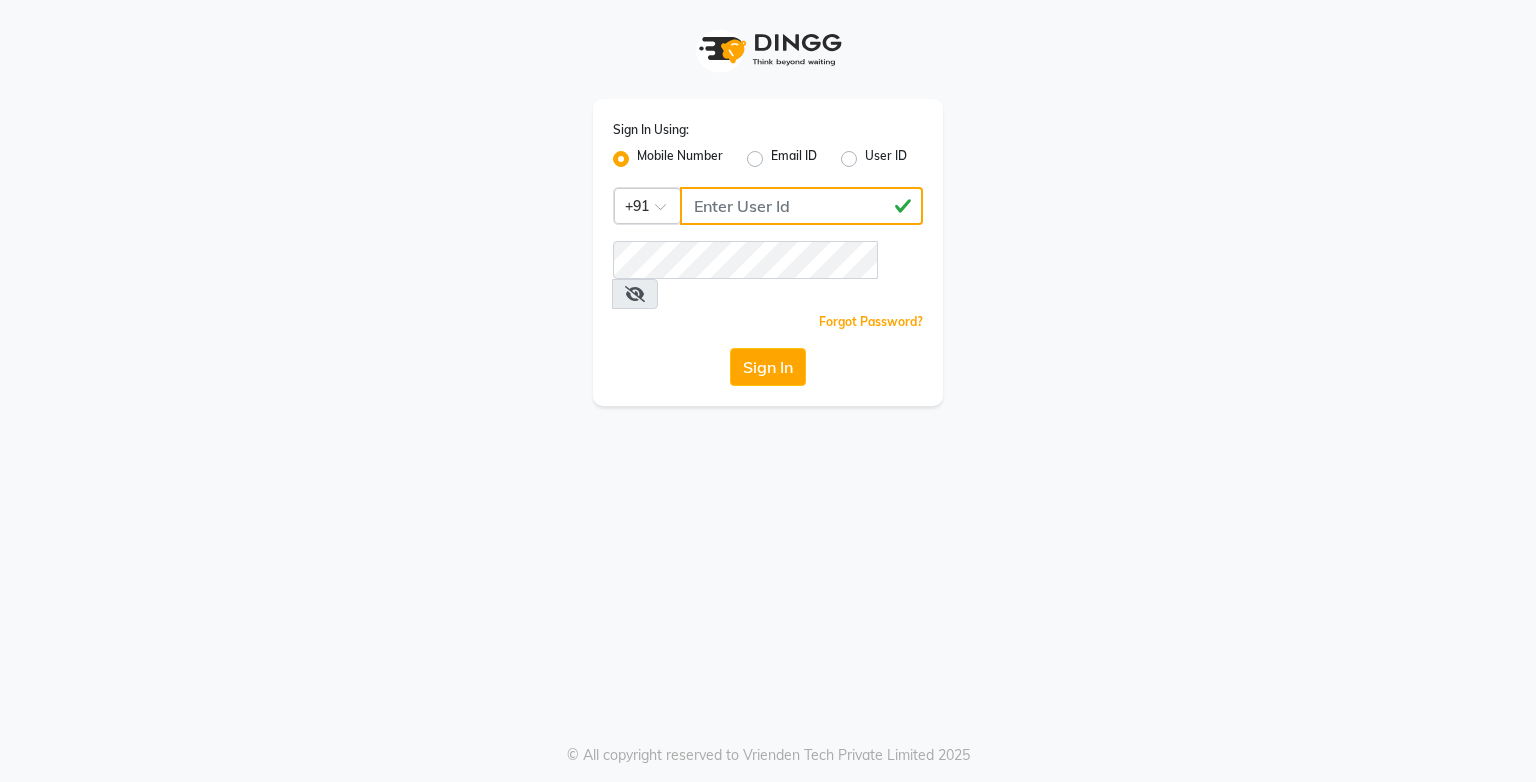 type on "[PHONE]" 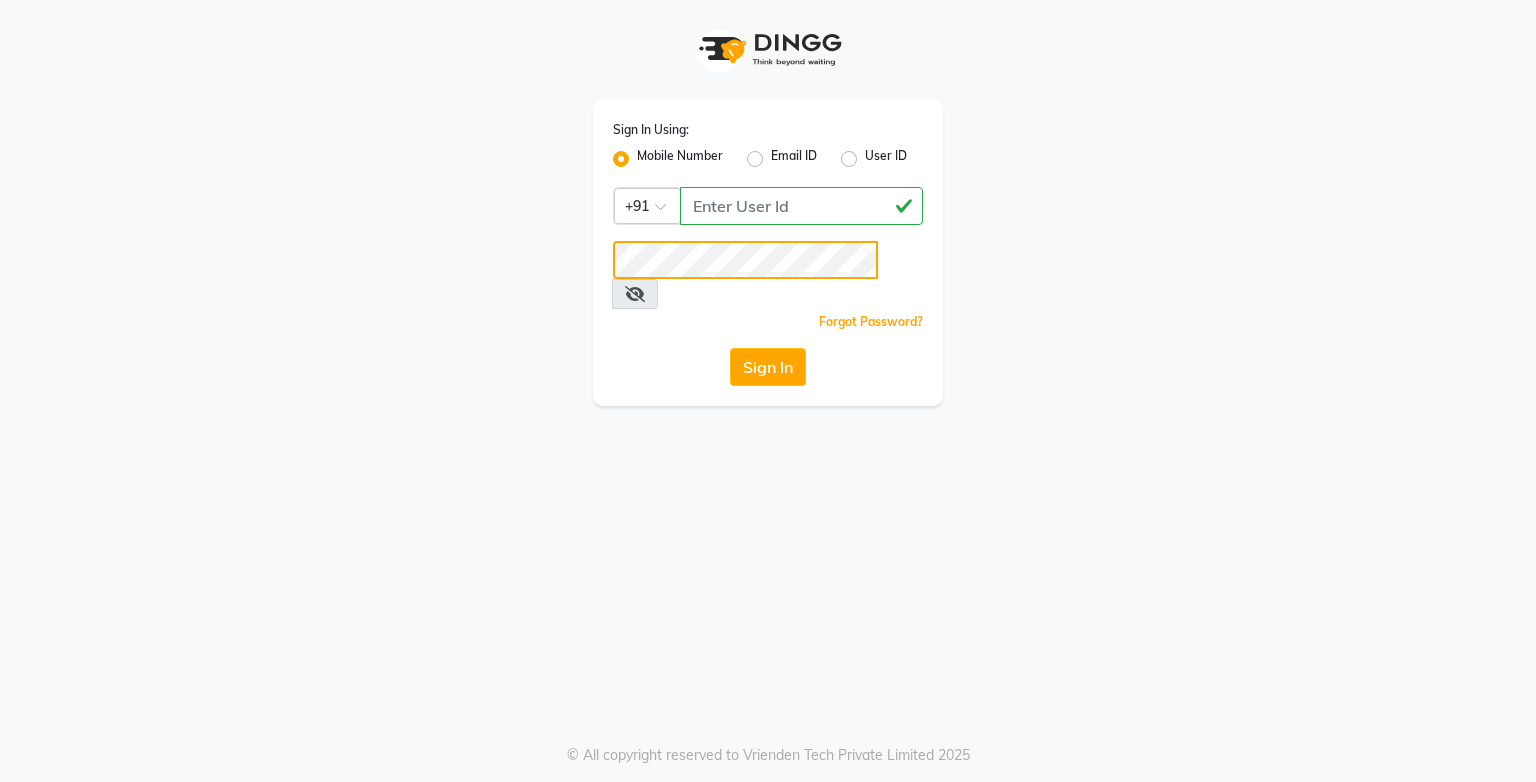 click on "Sign In" 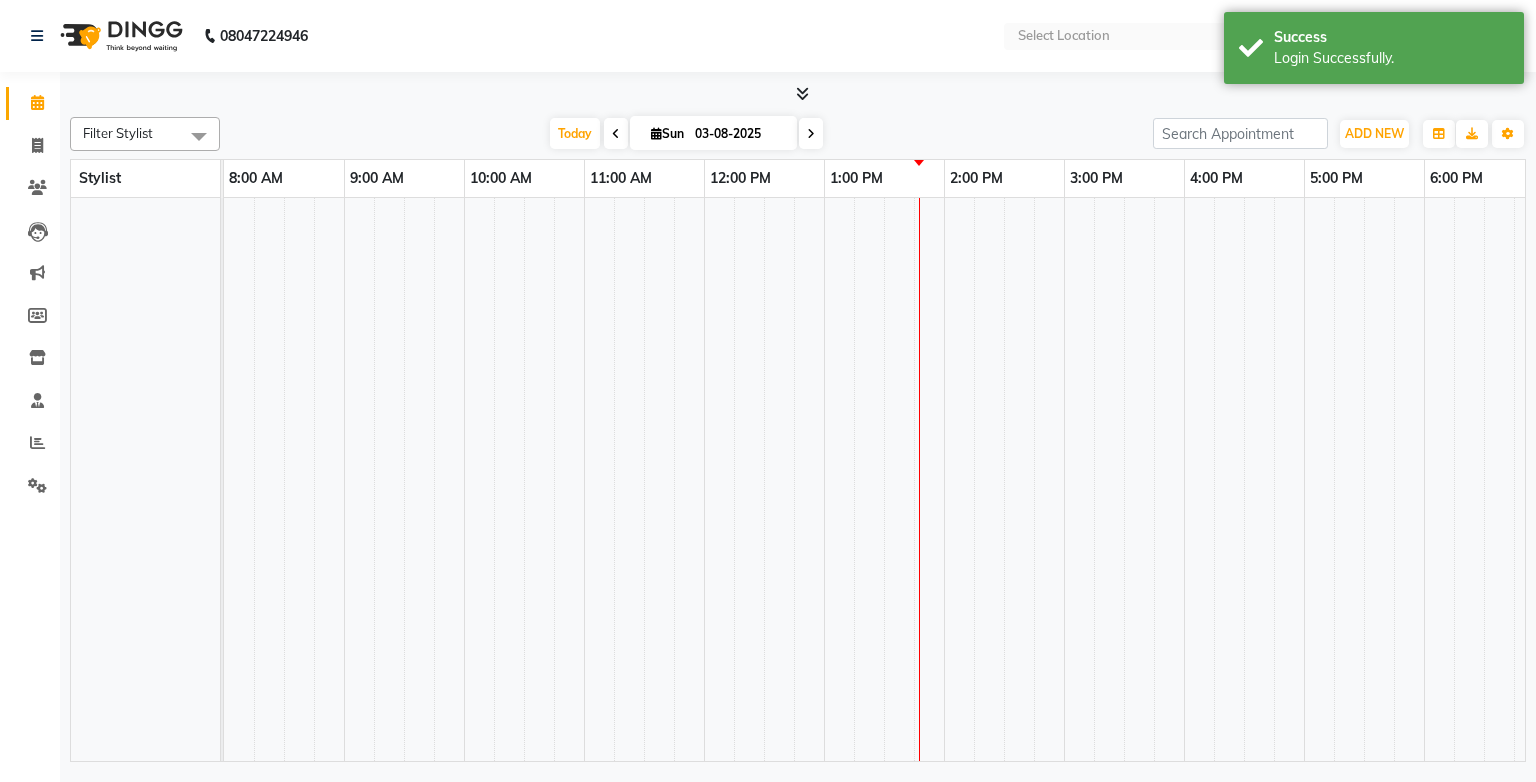 select on "en" 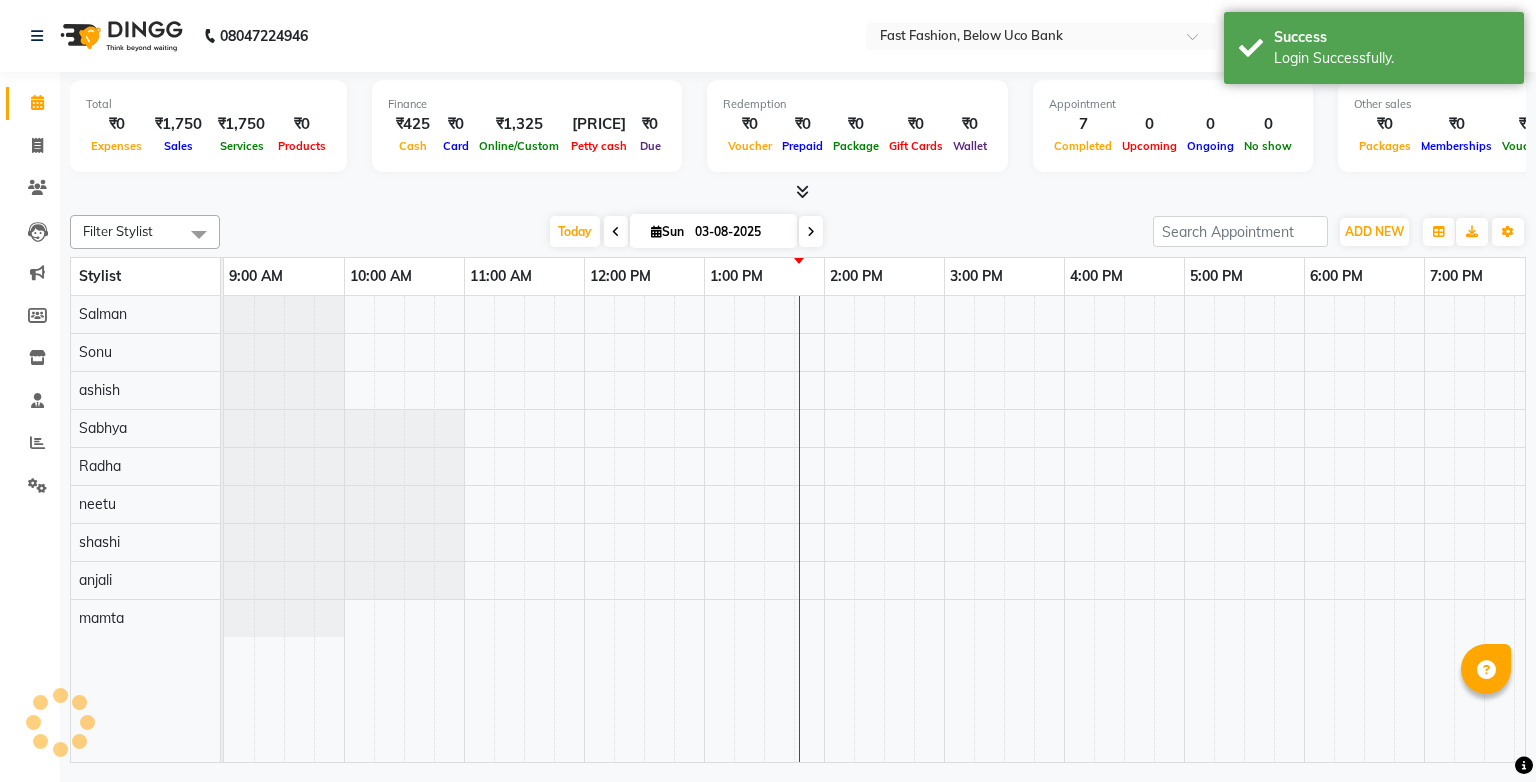 scroll, scrollTop: 0, scrollLeft: 138, axis: horizontal 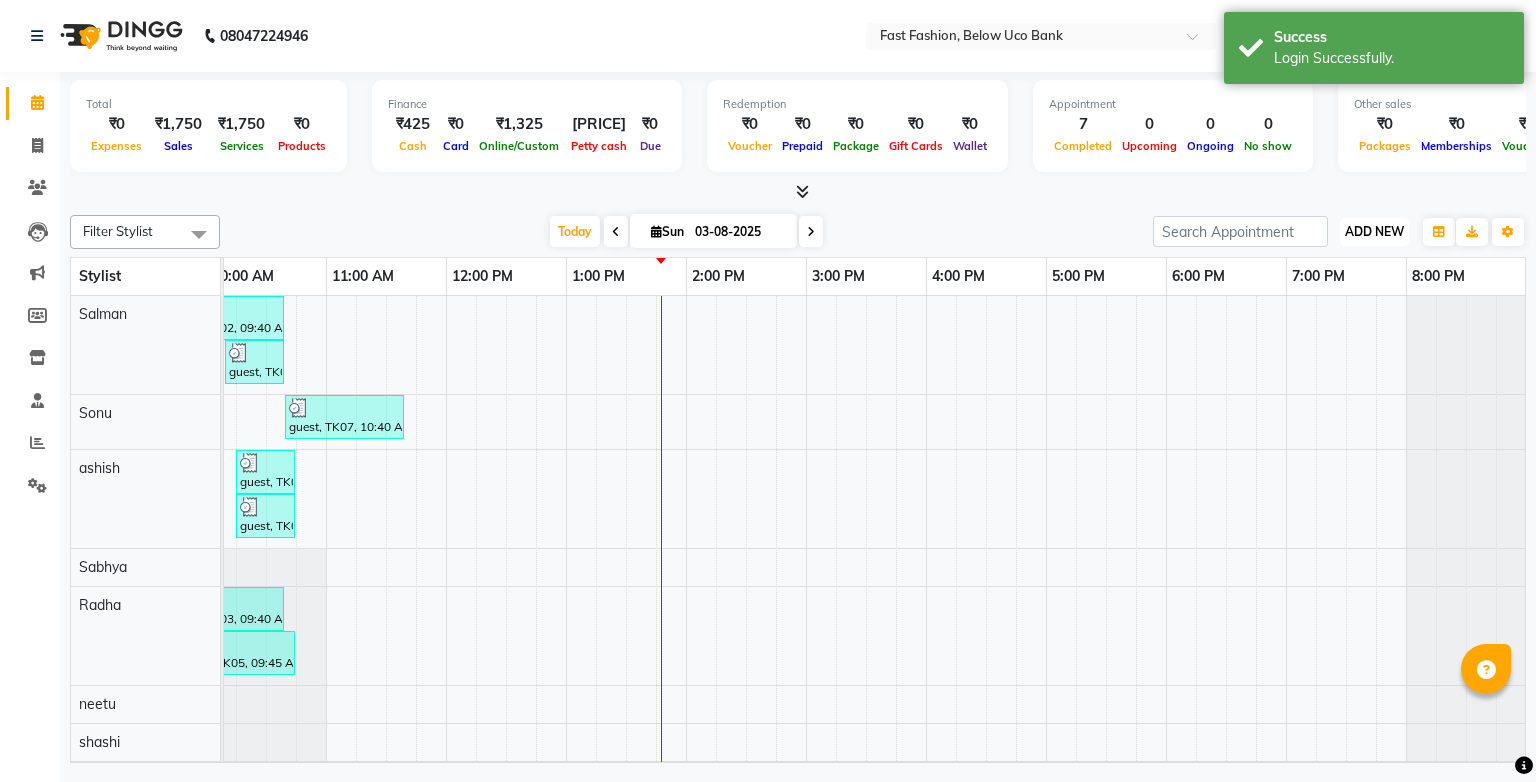 click on "ADD NEW" at bounding box center (1374, 231) 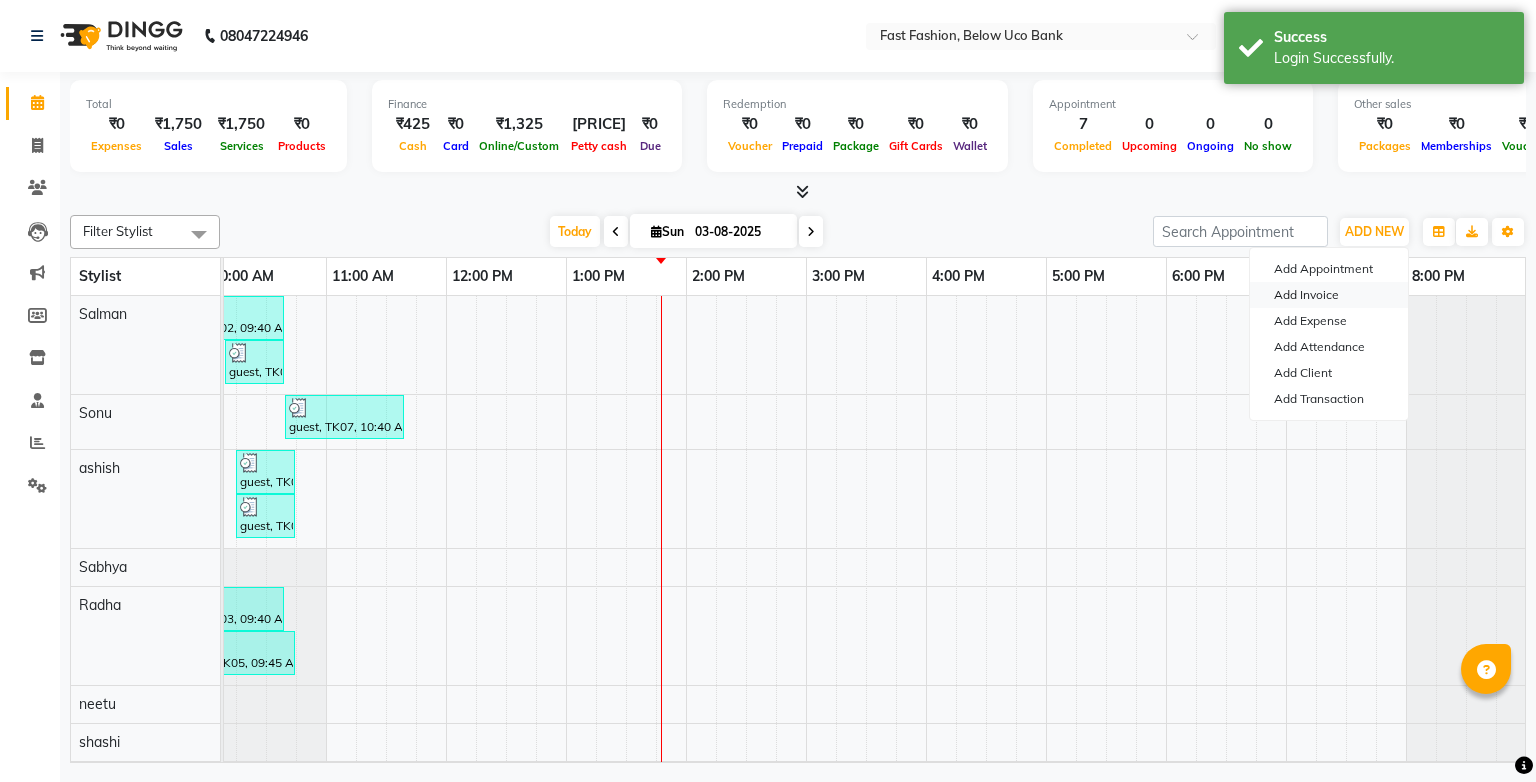 click on "Add Invoice" at bounding box center (1329, 295) 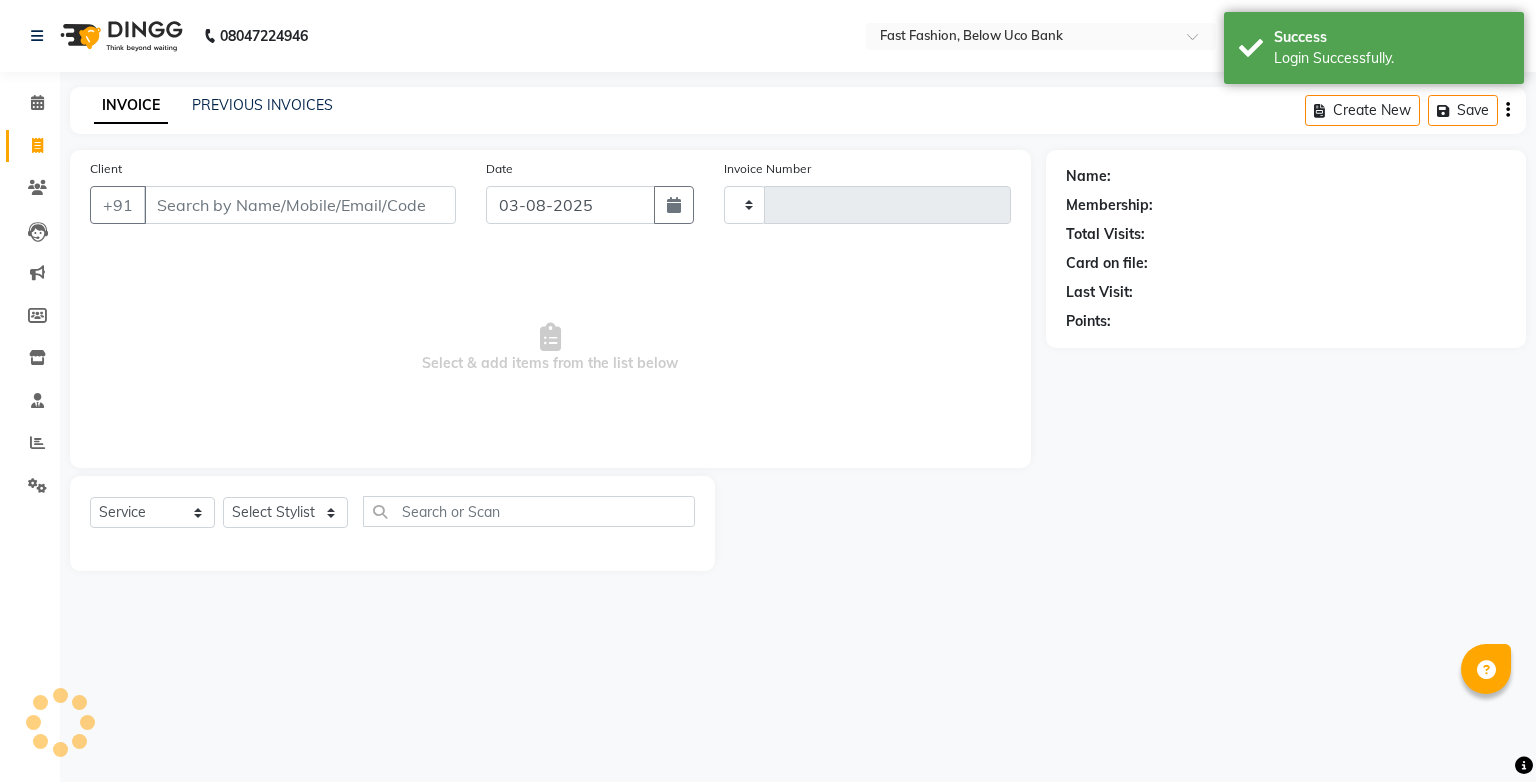 type on "0838" 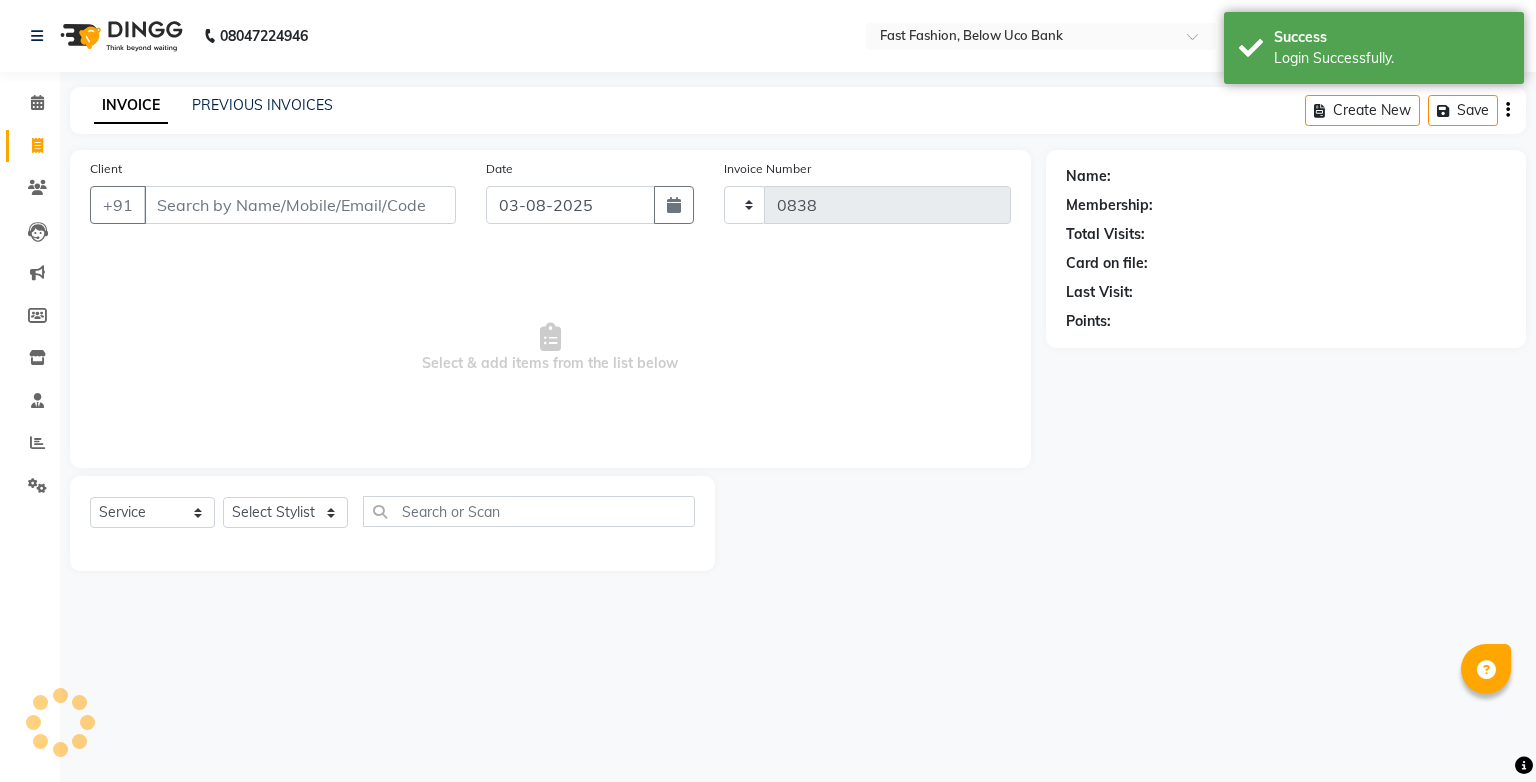 select on "4228" 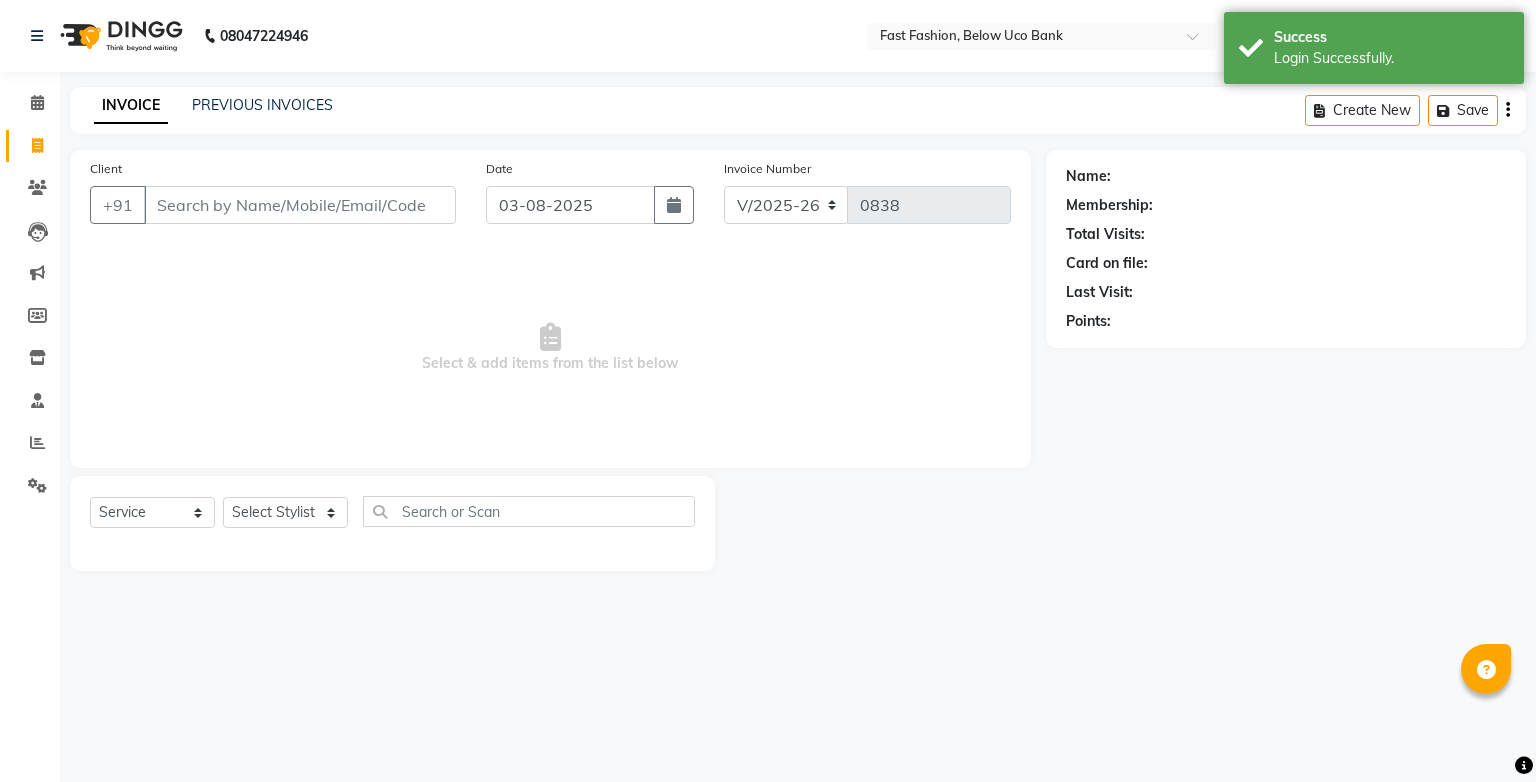 click on "Client" at bounding box center (300, 205) 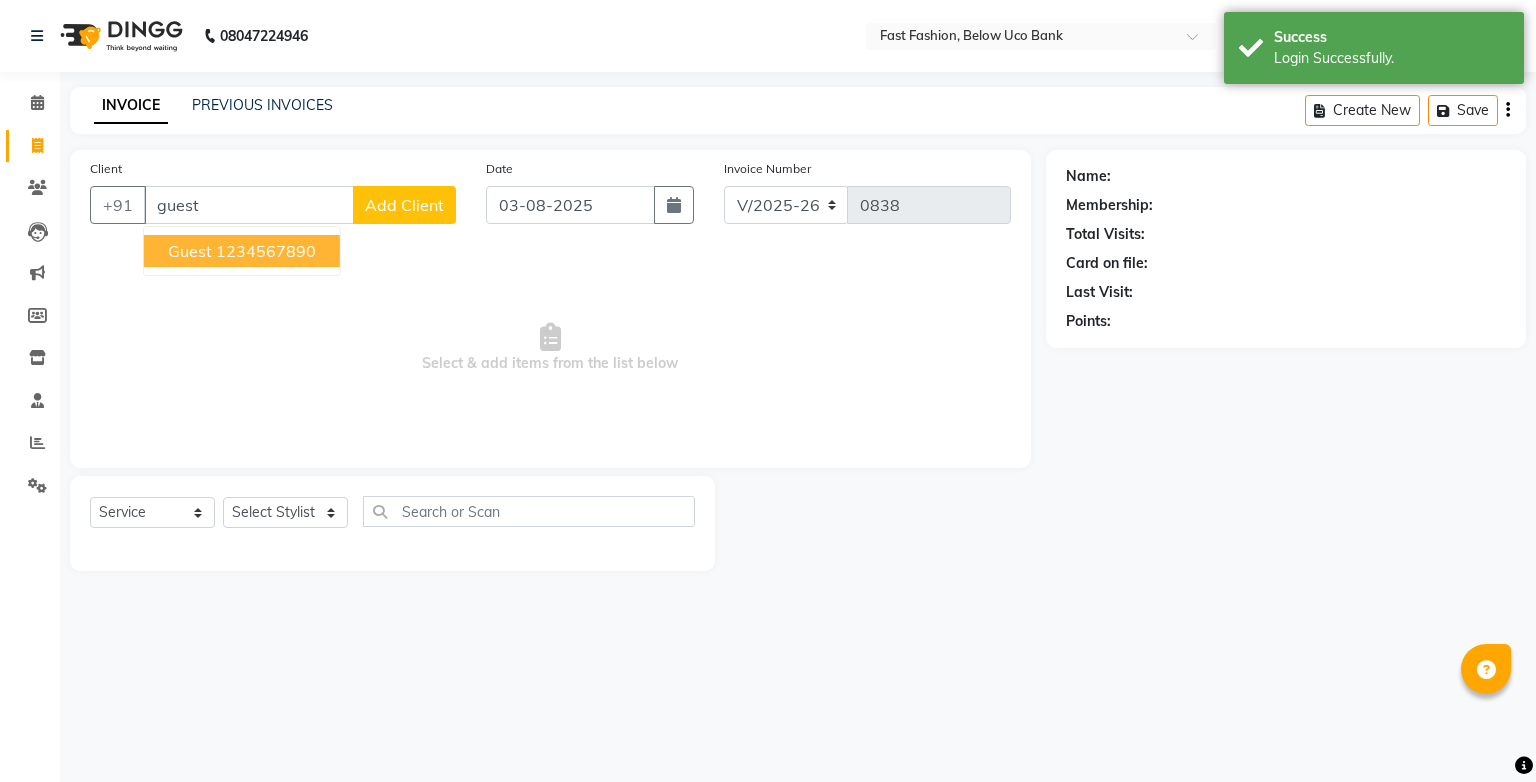 drag, startPoint x: 206, startPoint y: 258, endPoint x: 266, endPoint y: 478, distance: 228.03508 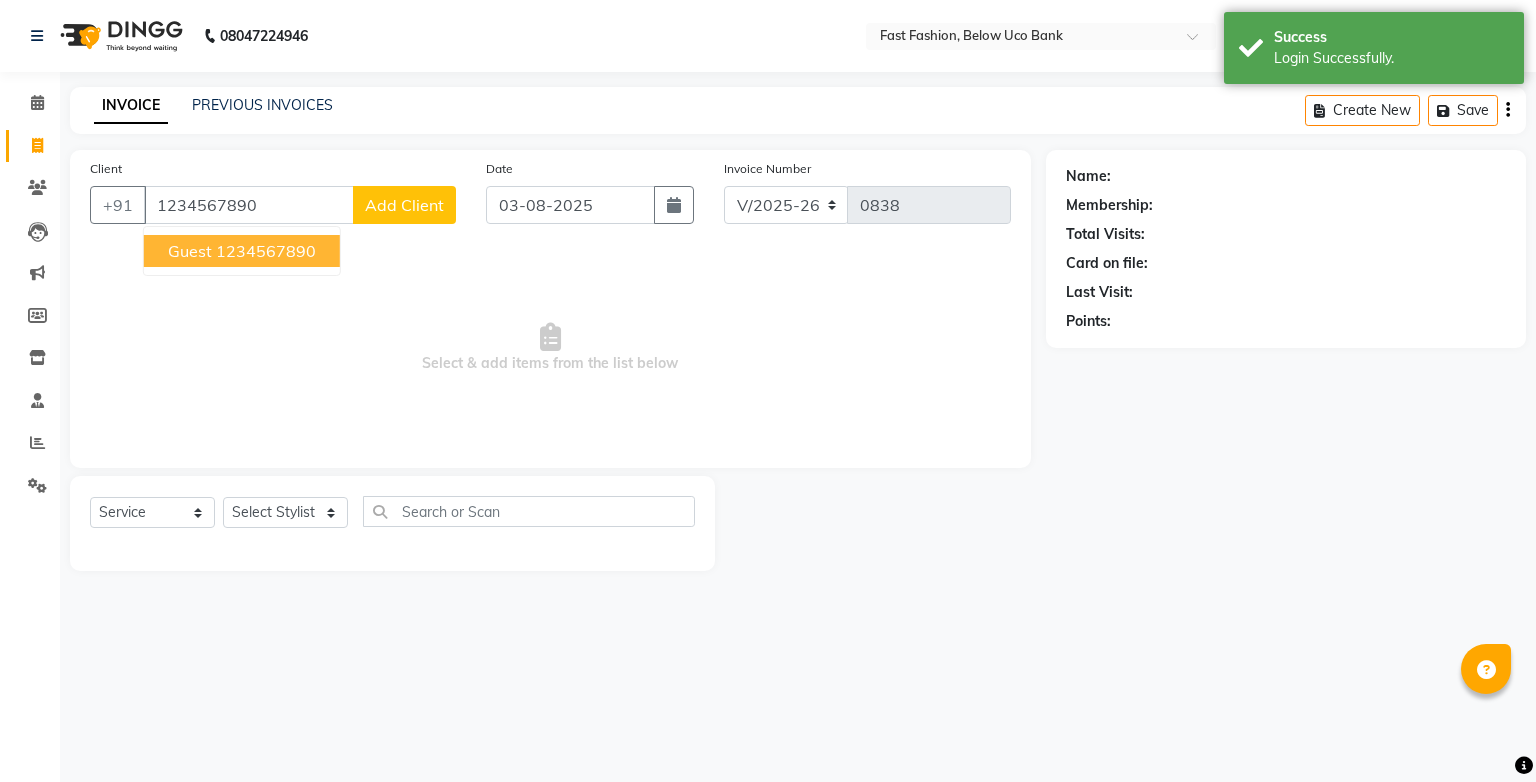 type on "1234567890" 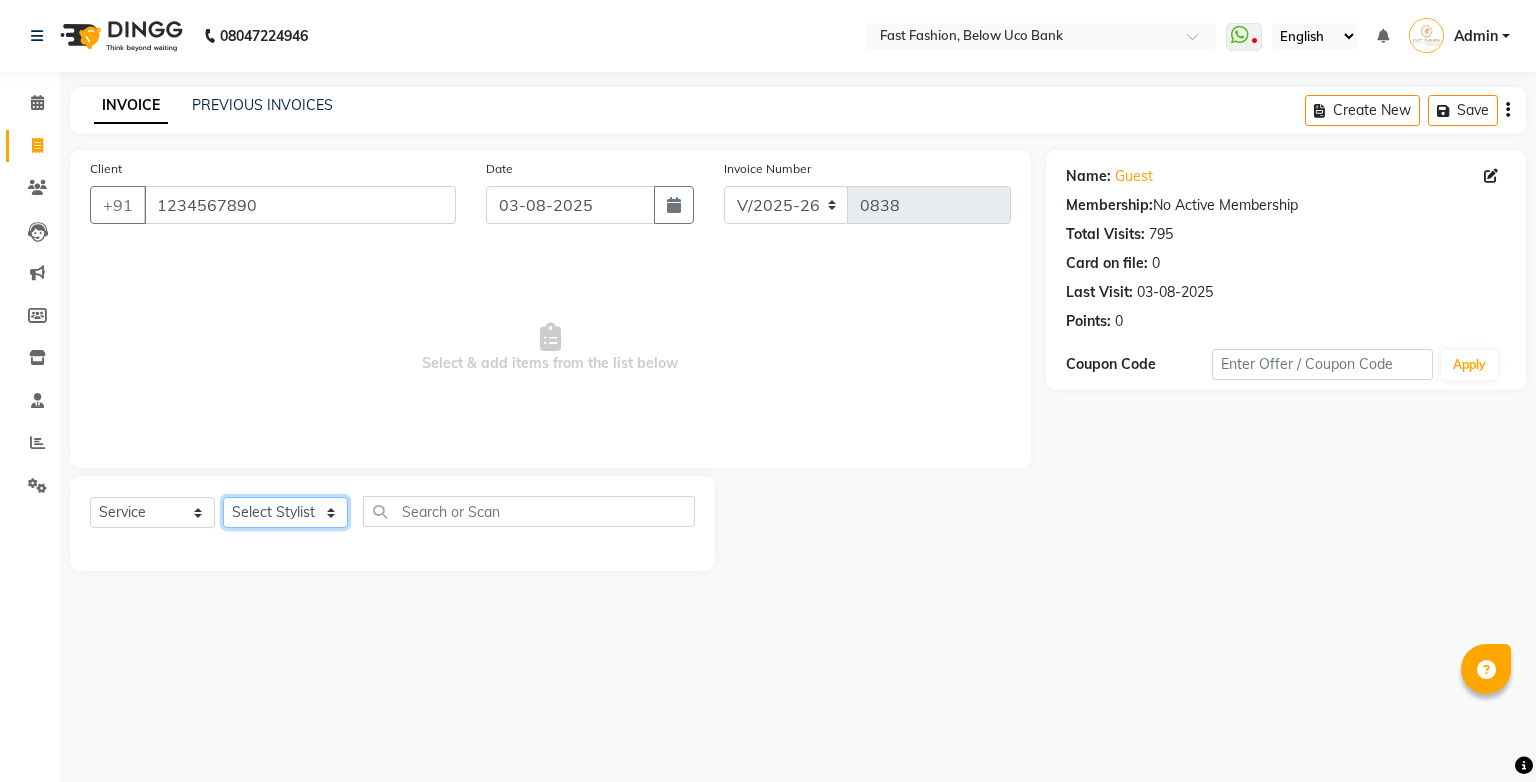 click on "Select Stylist [PERSON] [PERSON] [PERSON] [PERSON] [PERSON] [PERSON] [PERSON] [PERSON] [PERSON] [PERSON]" 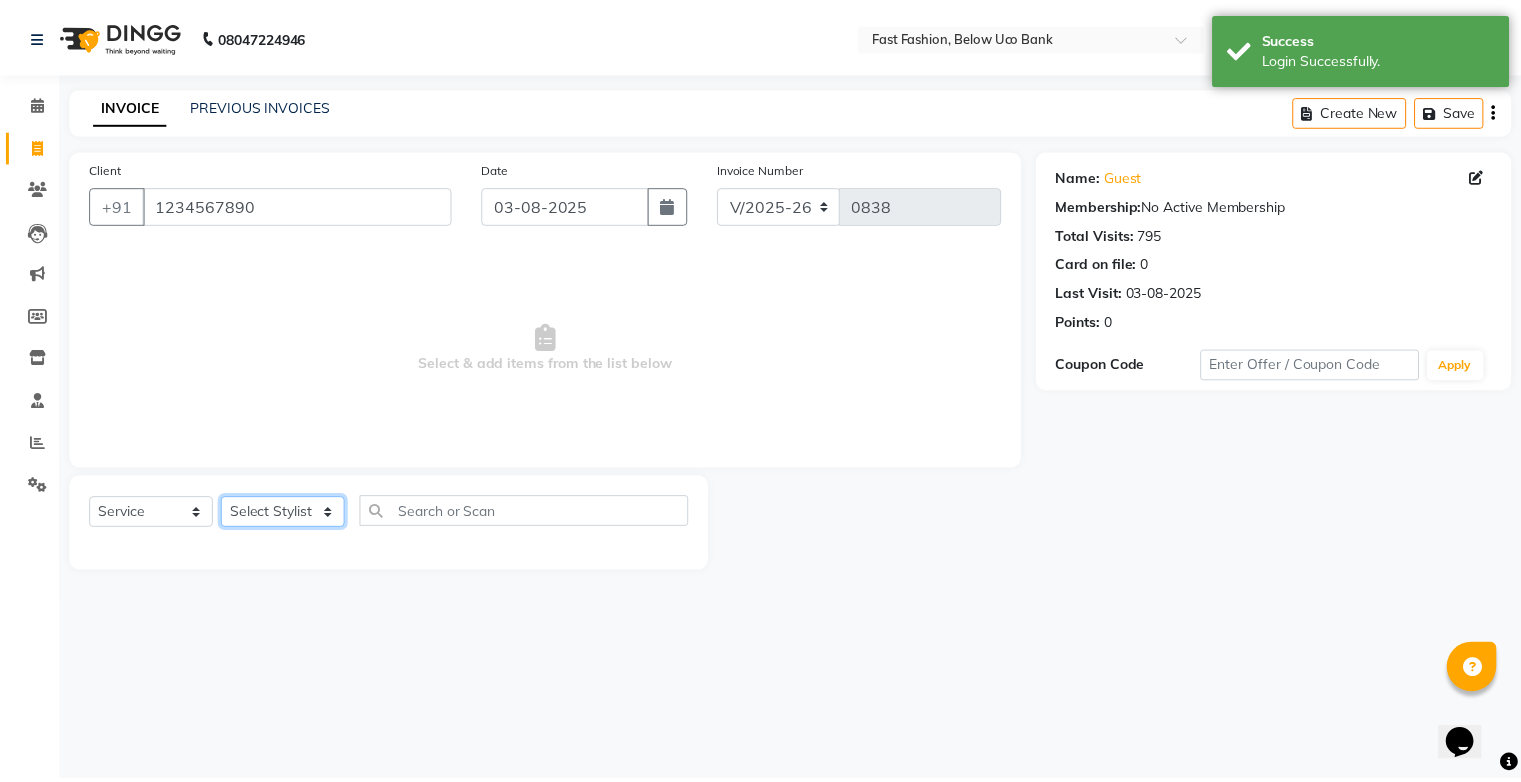 scroll, scrollTop: 0, scrollLeft: 0, axis: both 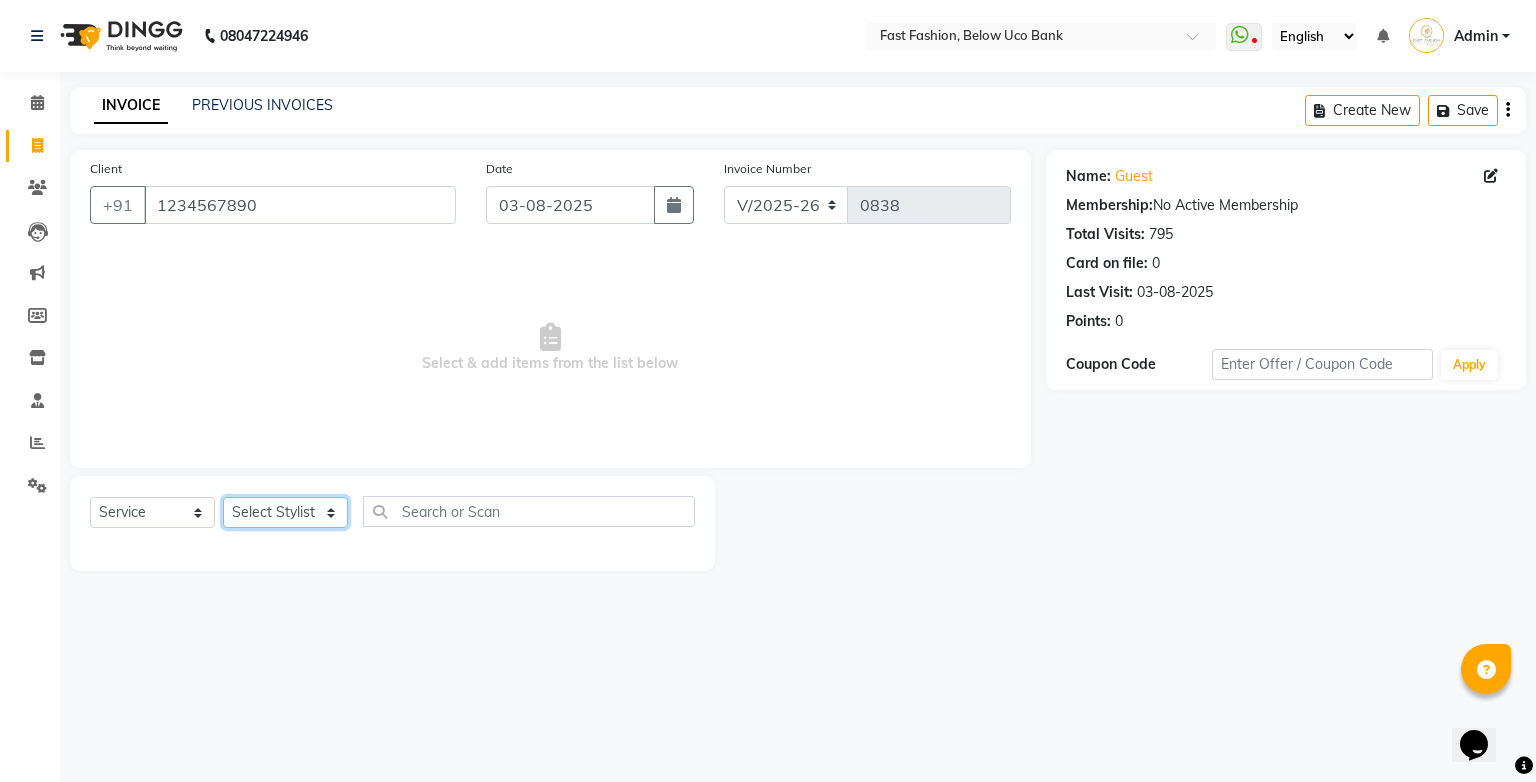 select on "22049" 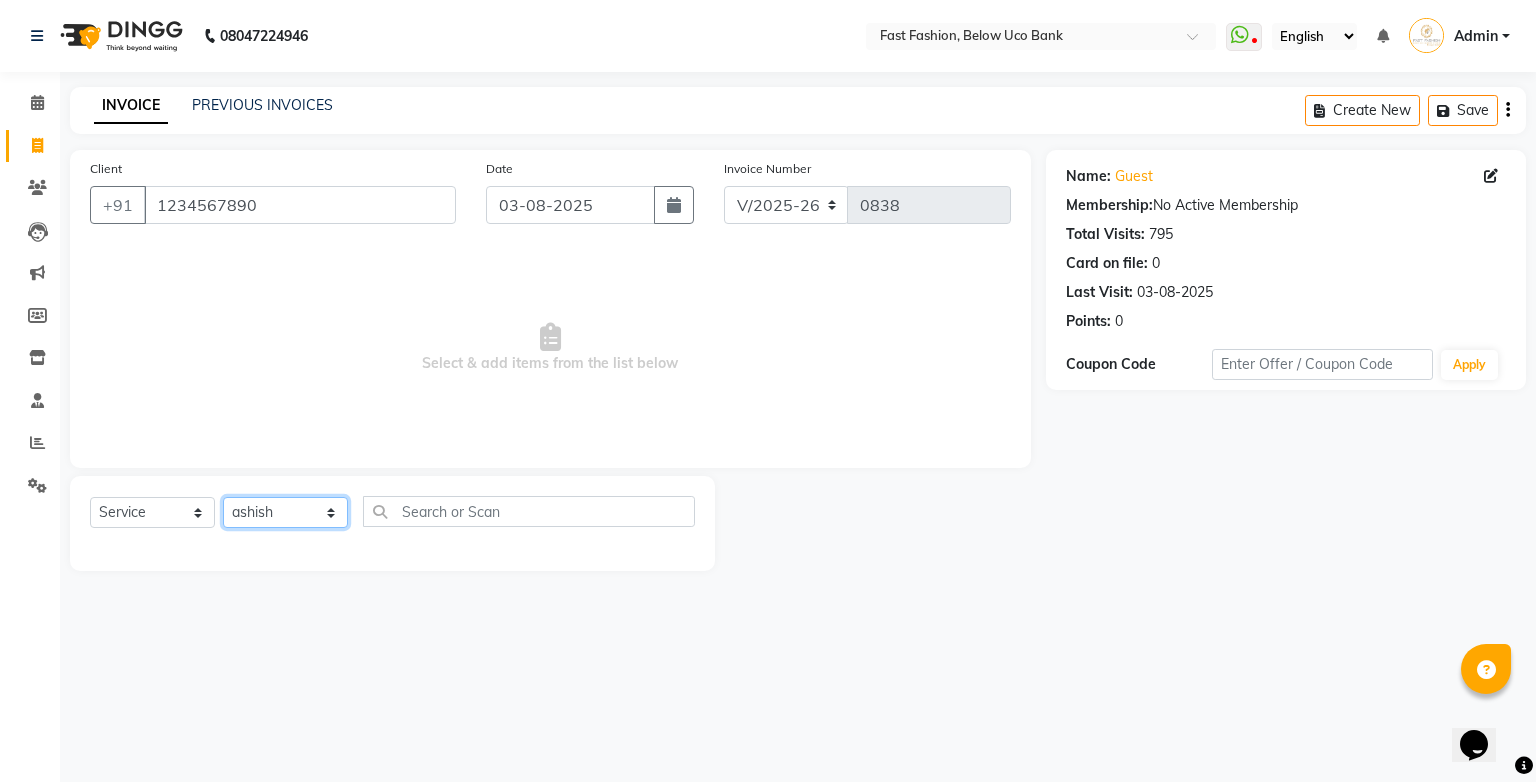 click on "Select Stylist [PERSON] [PERSON] [PERSON] [PERSON] [PERSON] [PERSON] [PERSON] [PERSON] [PERSON] [PERSON]" 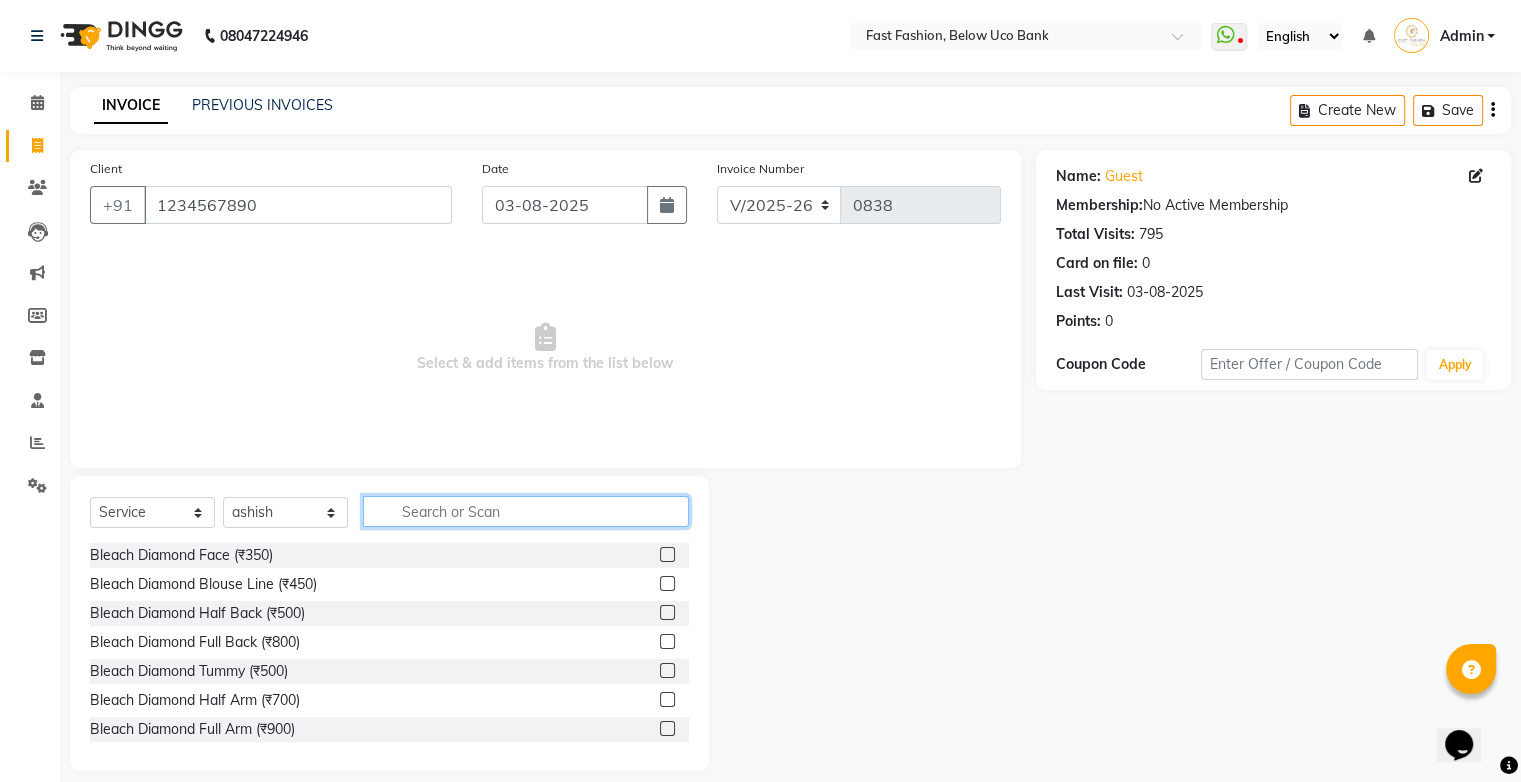click 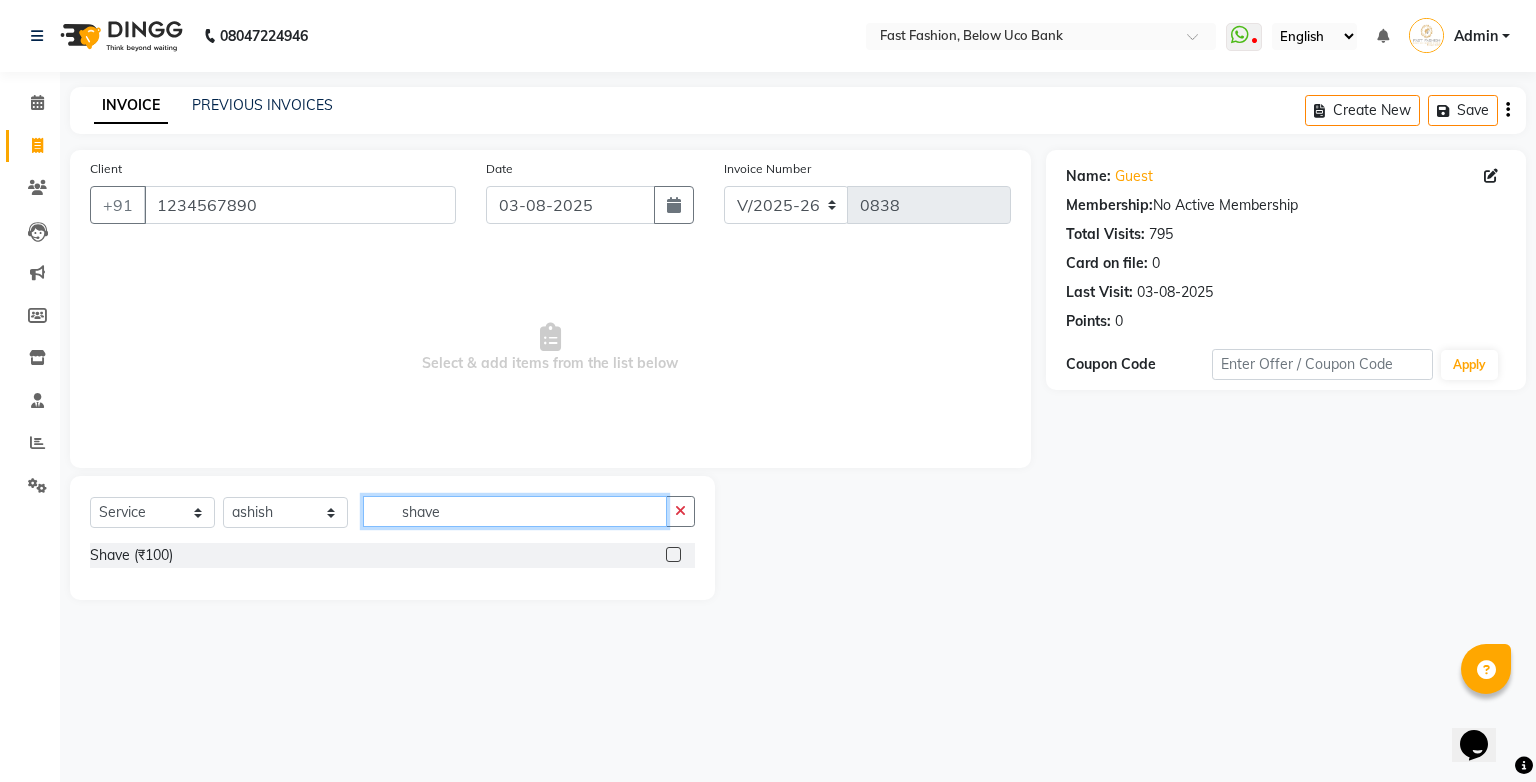 type on "shave" 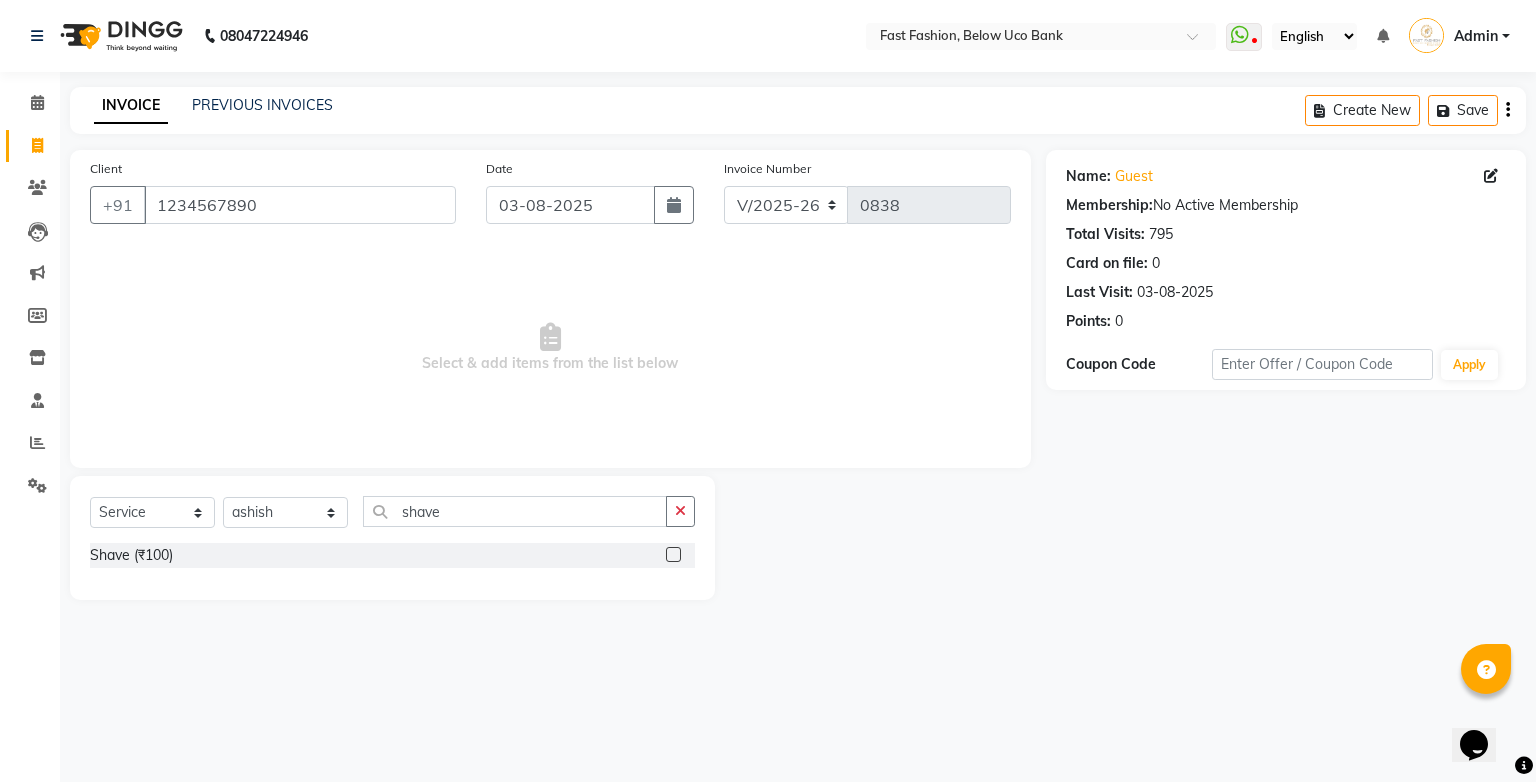 click 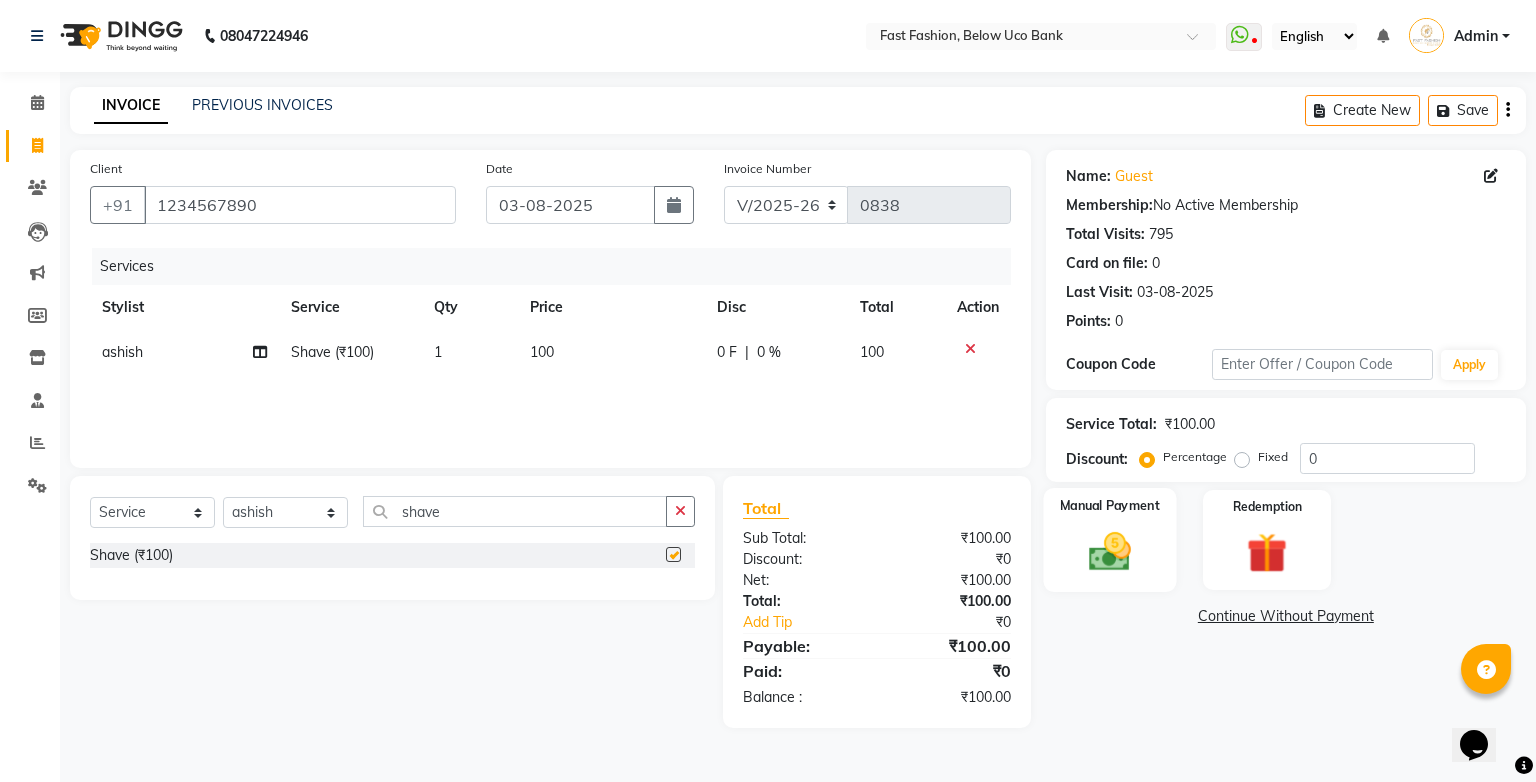 checkbox on "false" 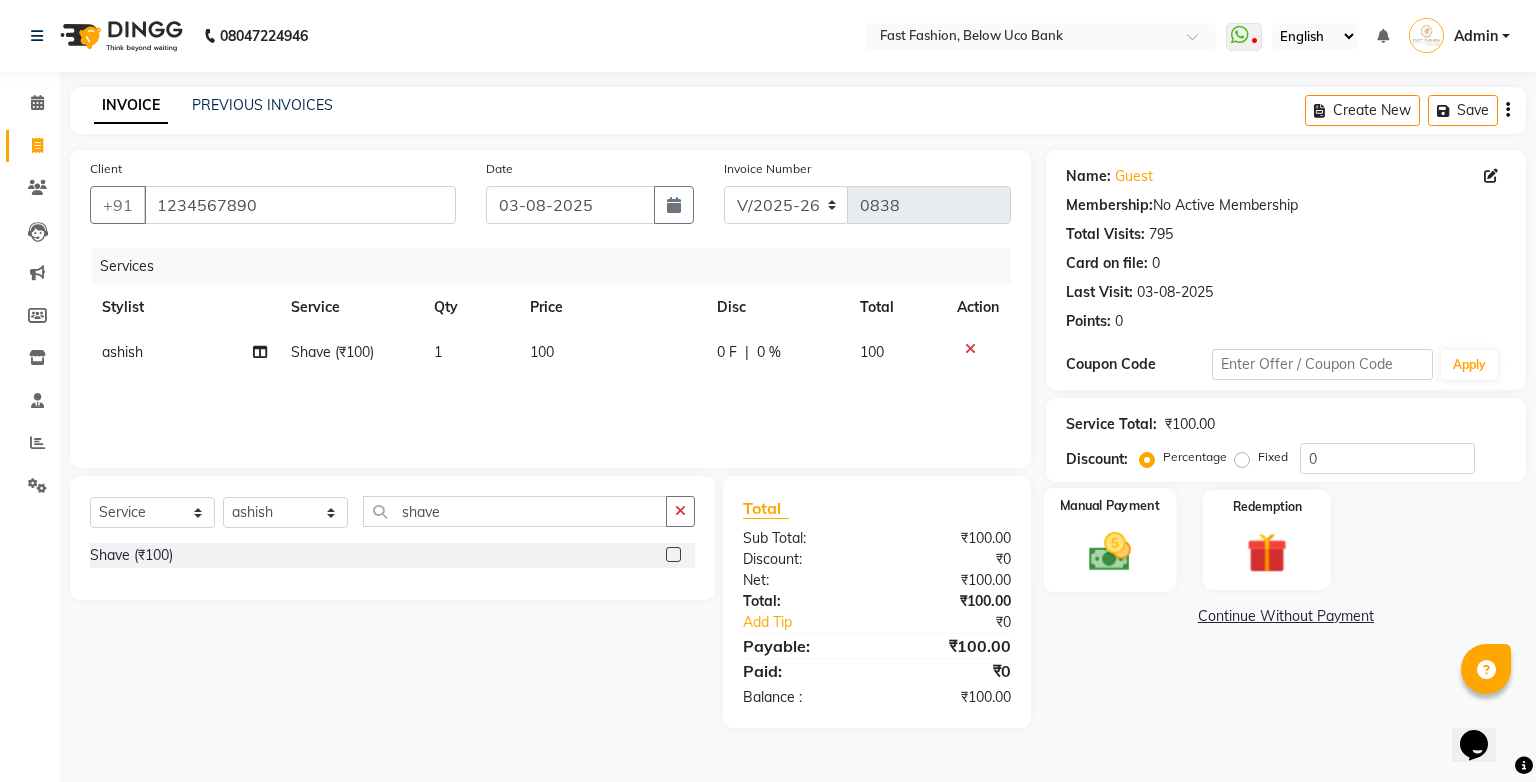 click on "Manual Payment" 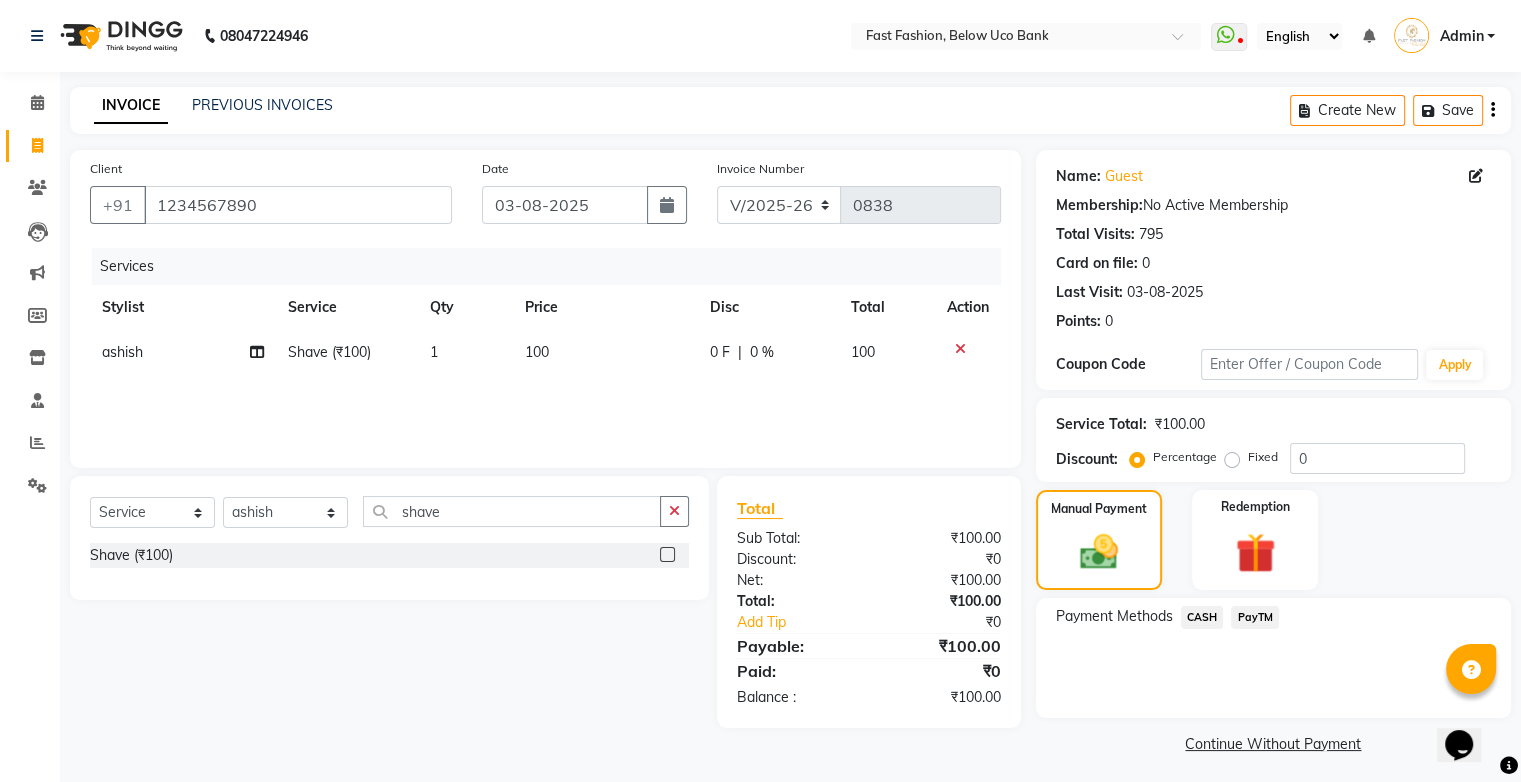 click on "PayTM" 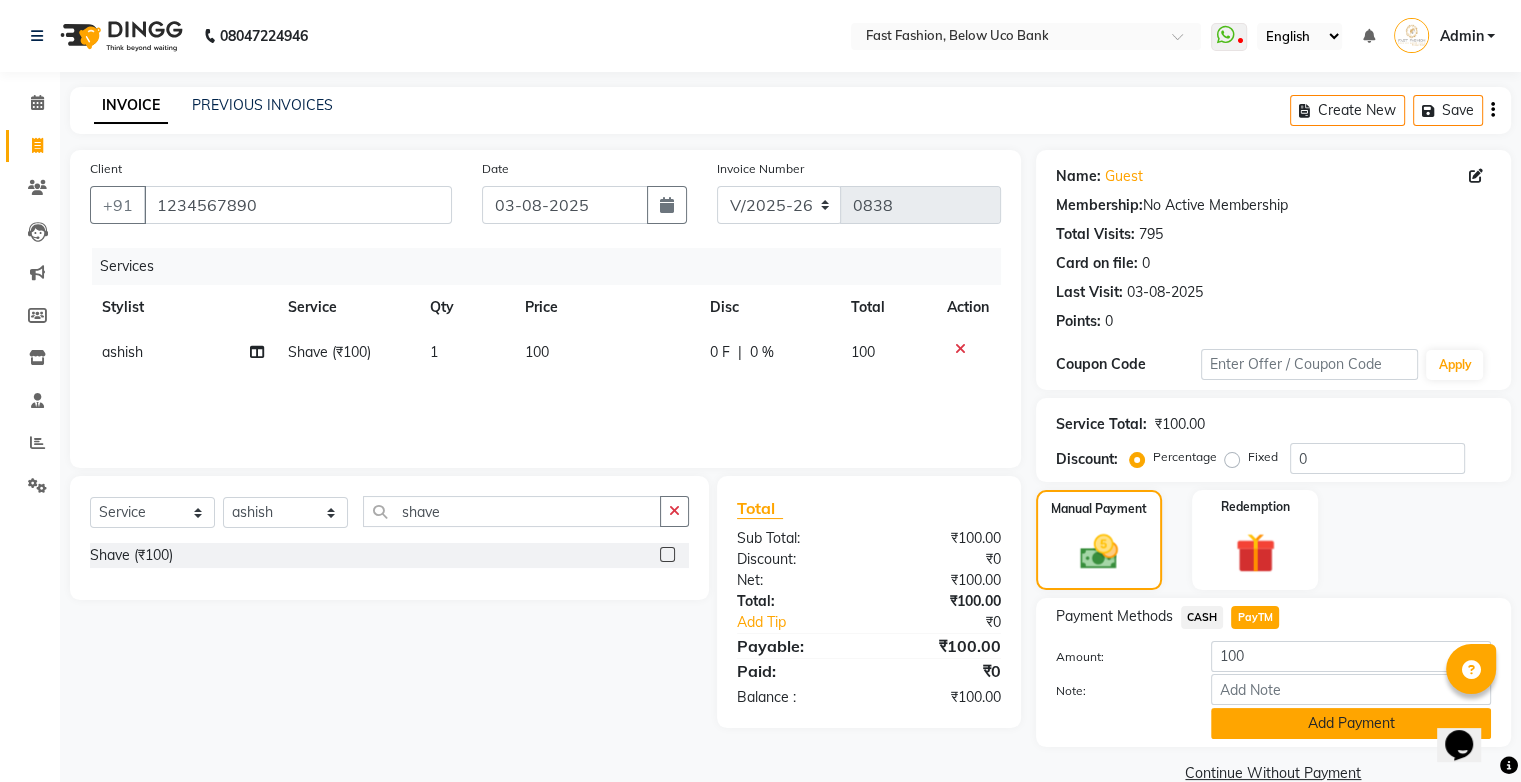 click on "Add Payment" 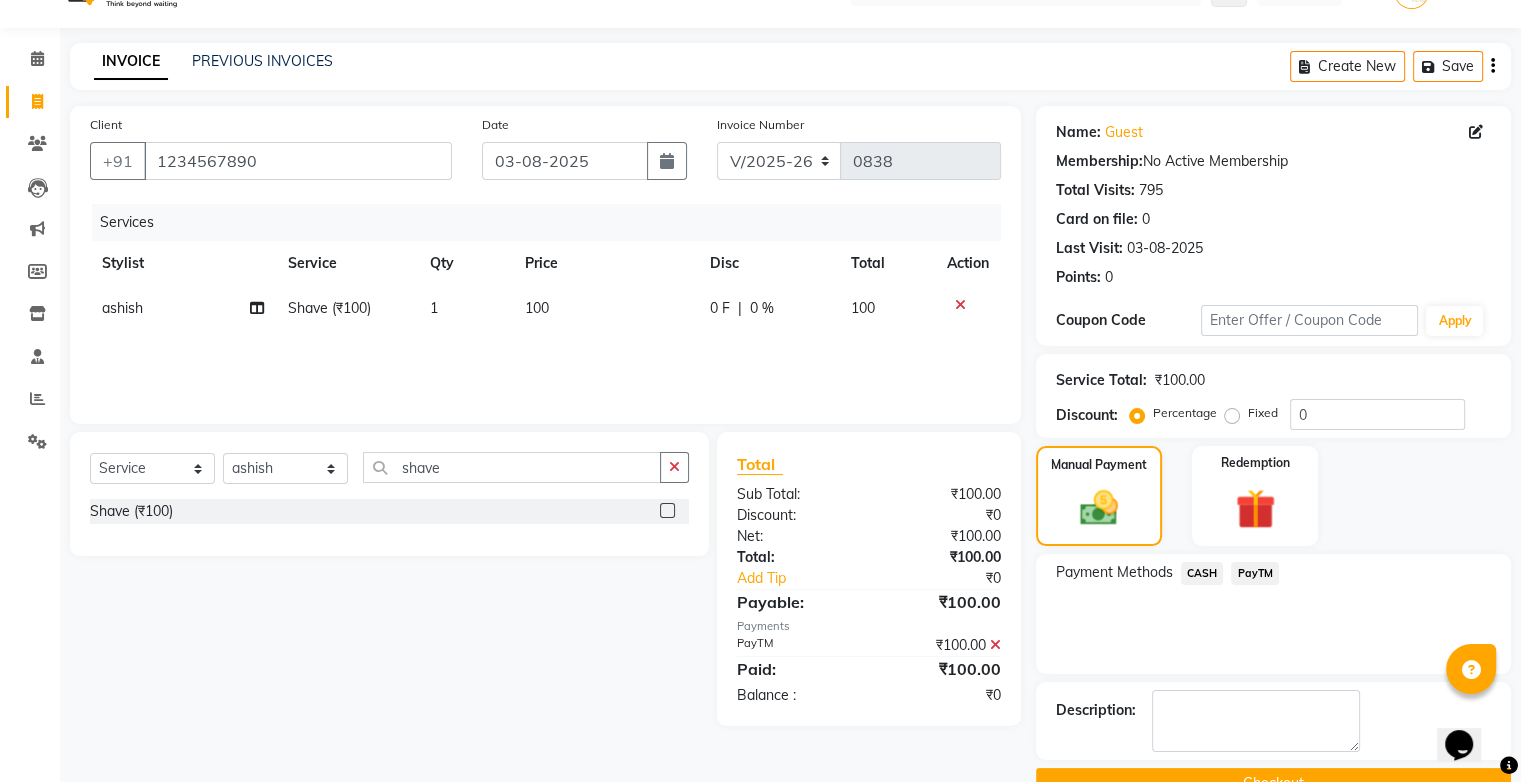 scroll, scrollTop: 88, scrollLeft: 0, axis: vertical 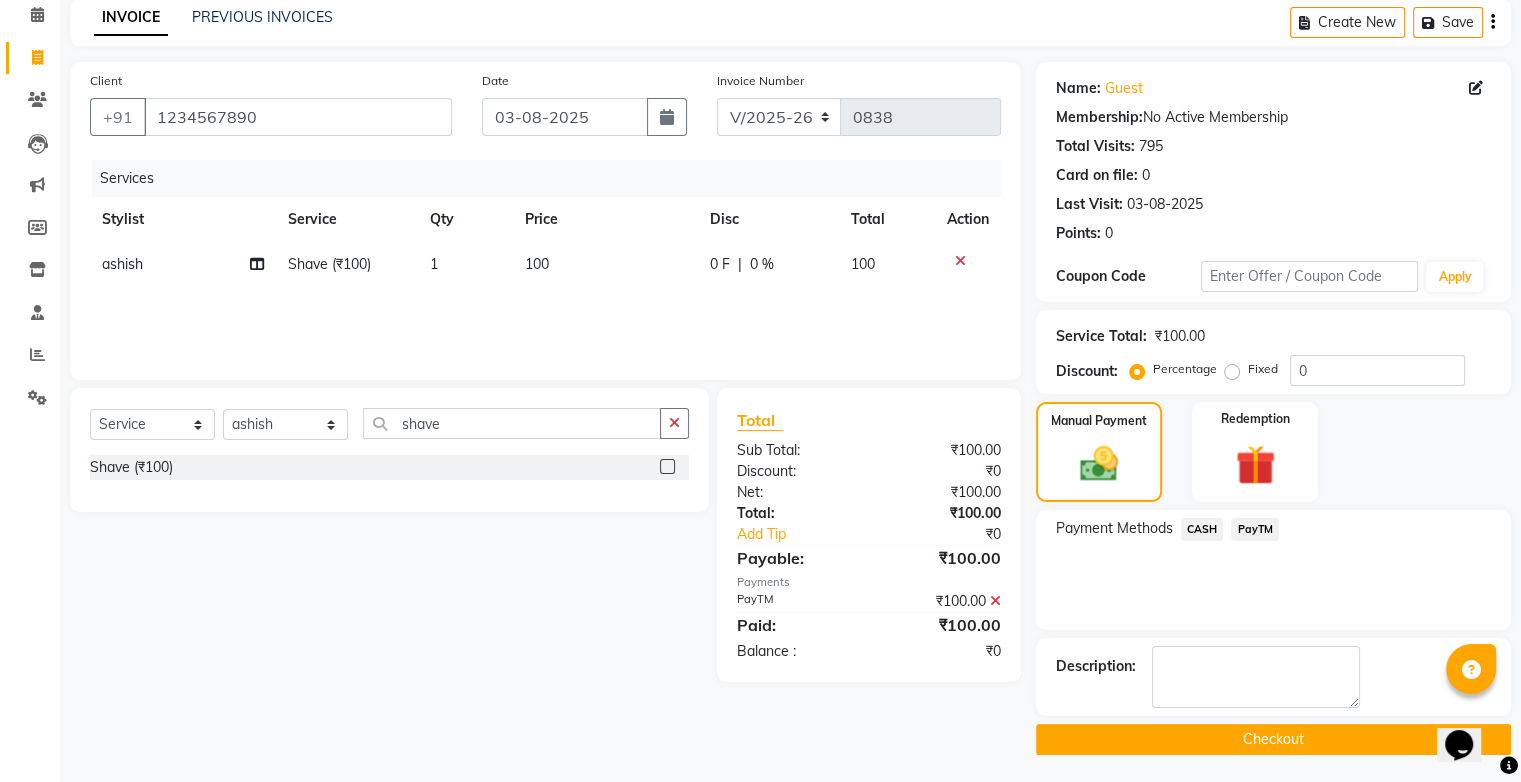 click on "Checkout" 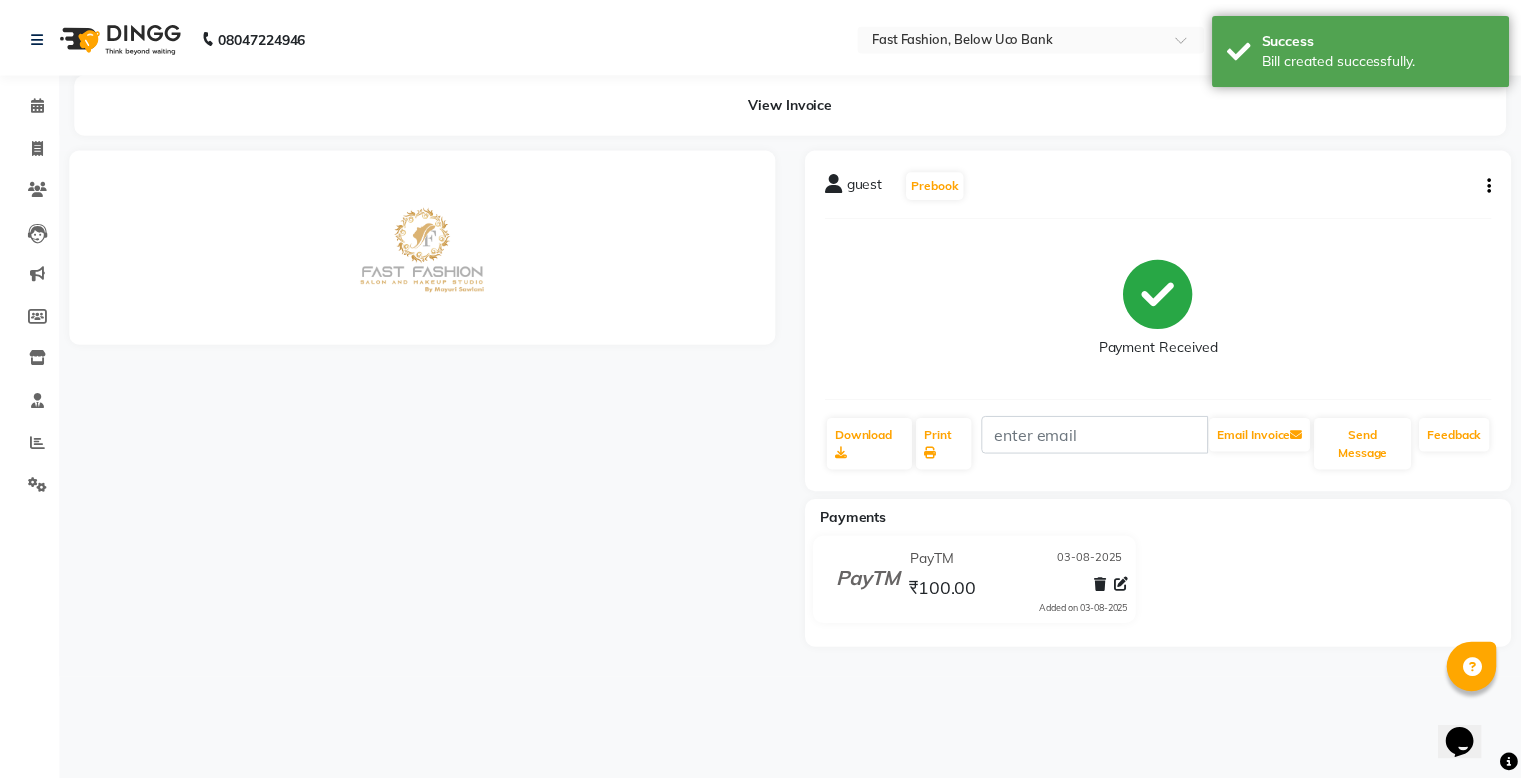 scroll, scrollTop: 0, scrollLeft: 0, axis: both 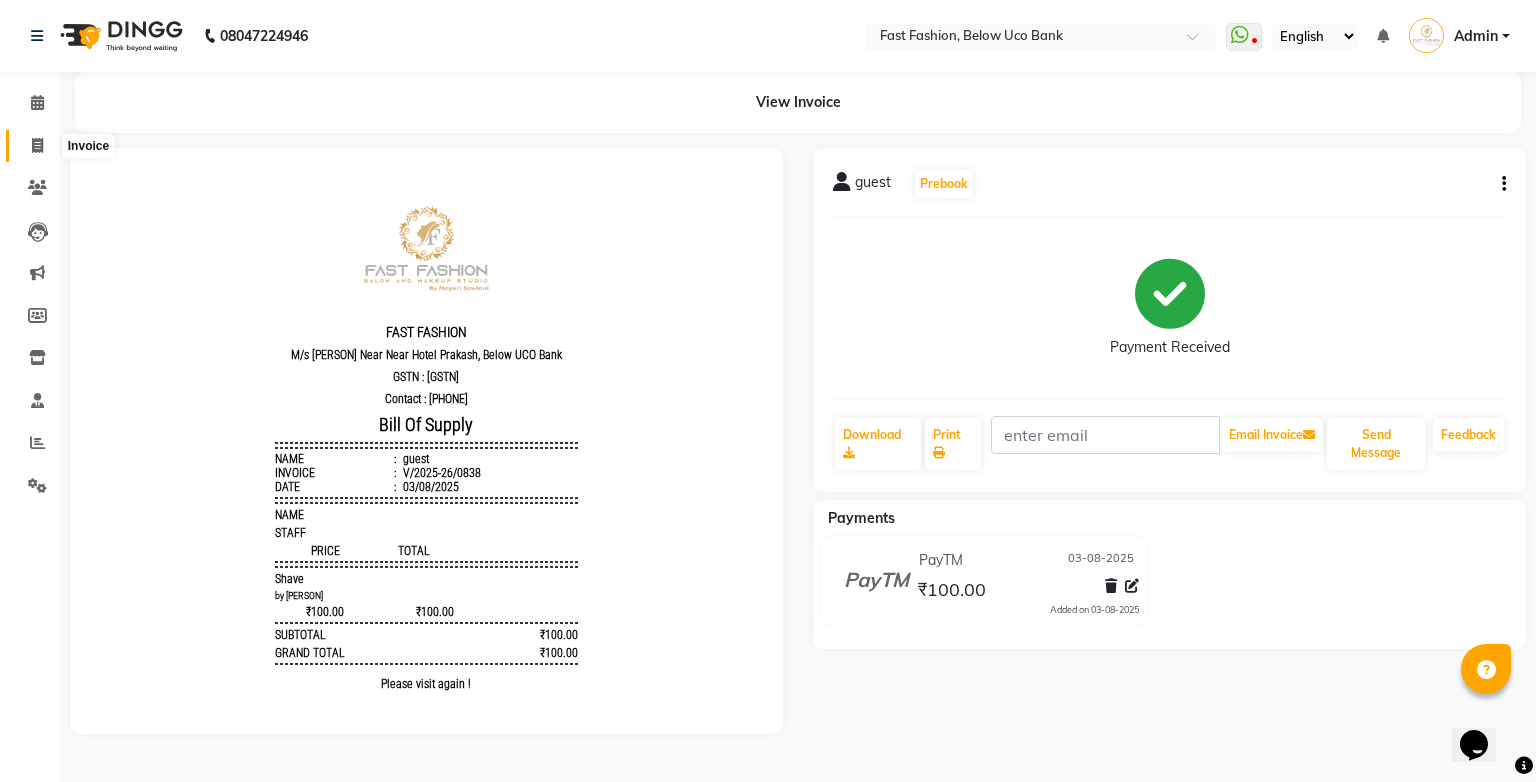 click 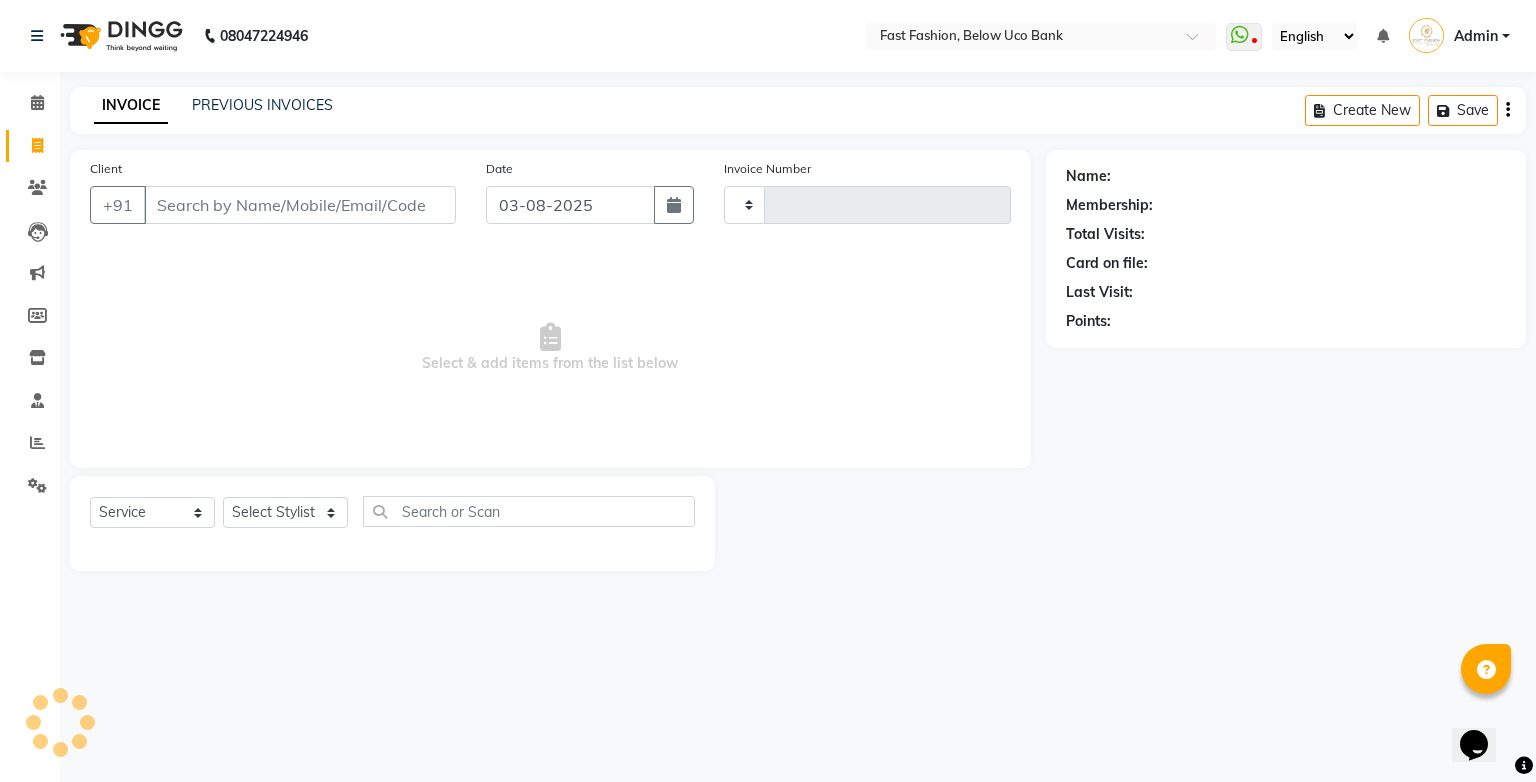 type on "0839" 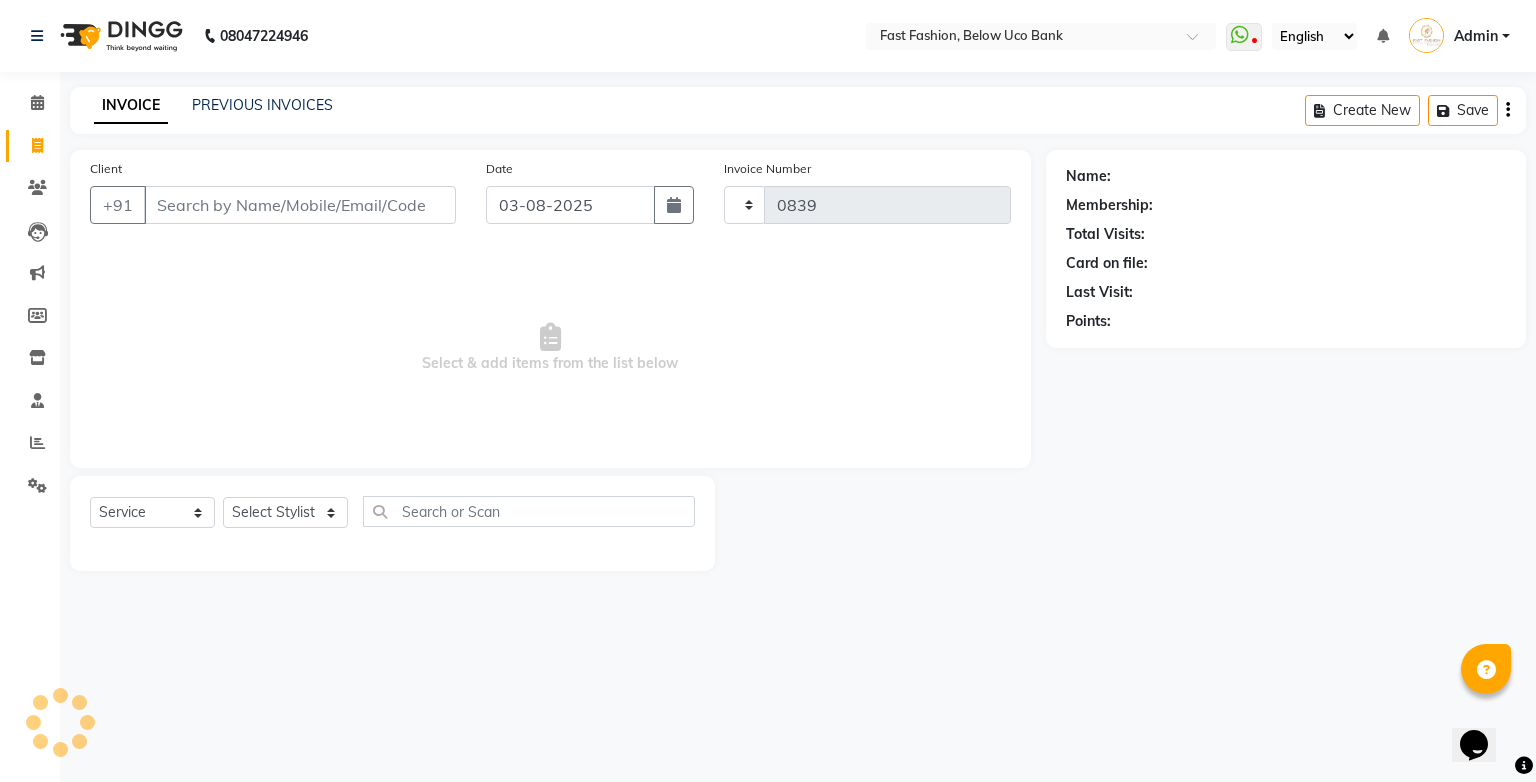 select on "4228" 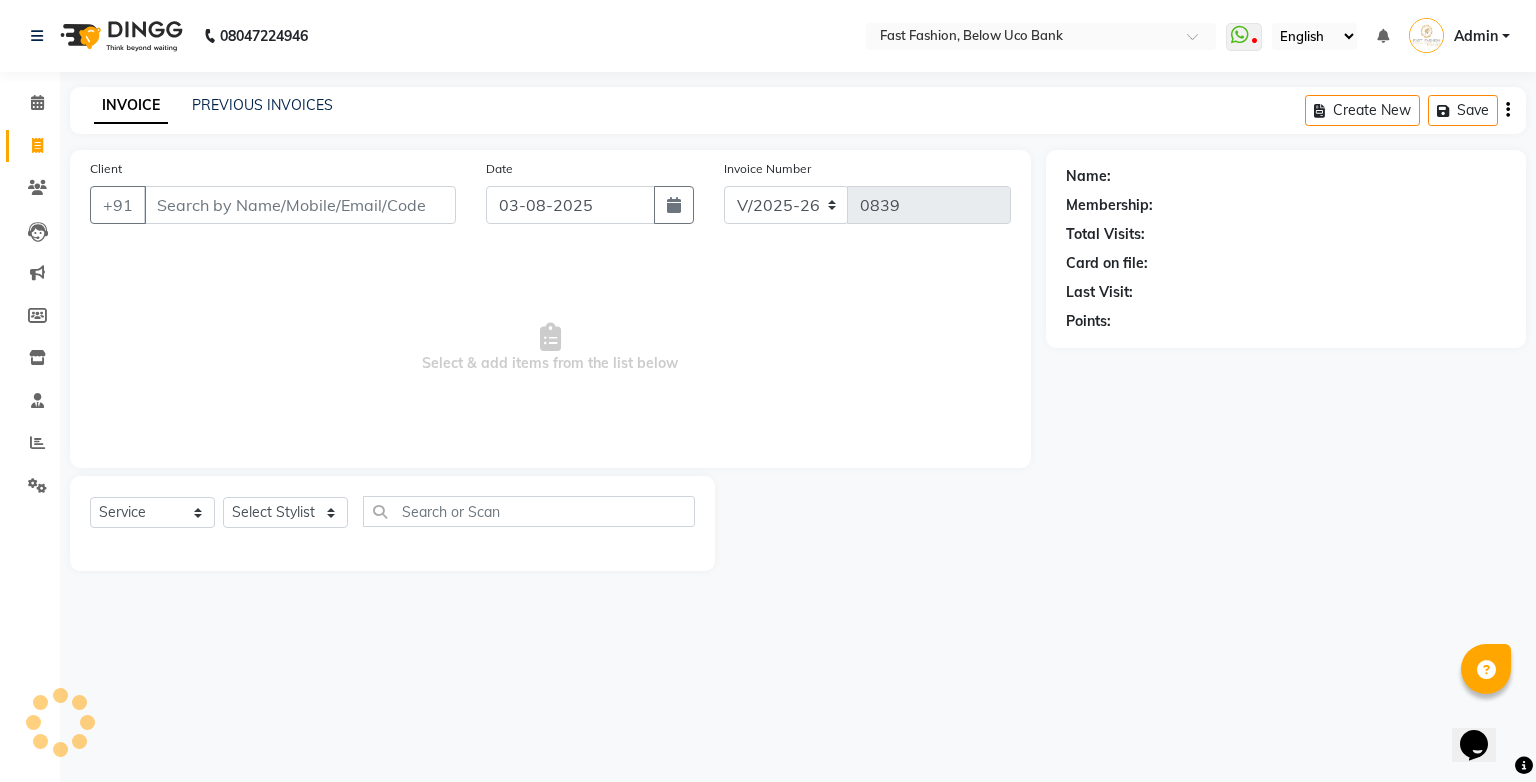click on "Client" at bounding box center [300, 205] 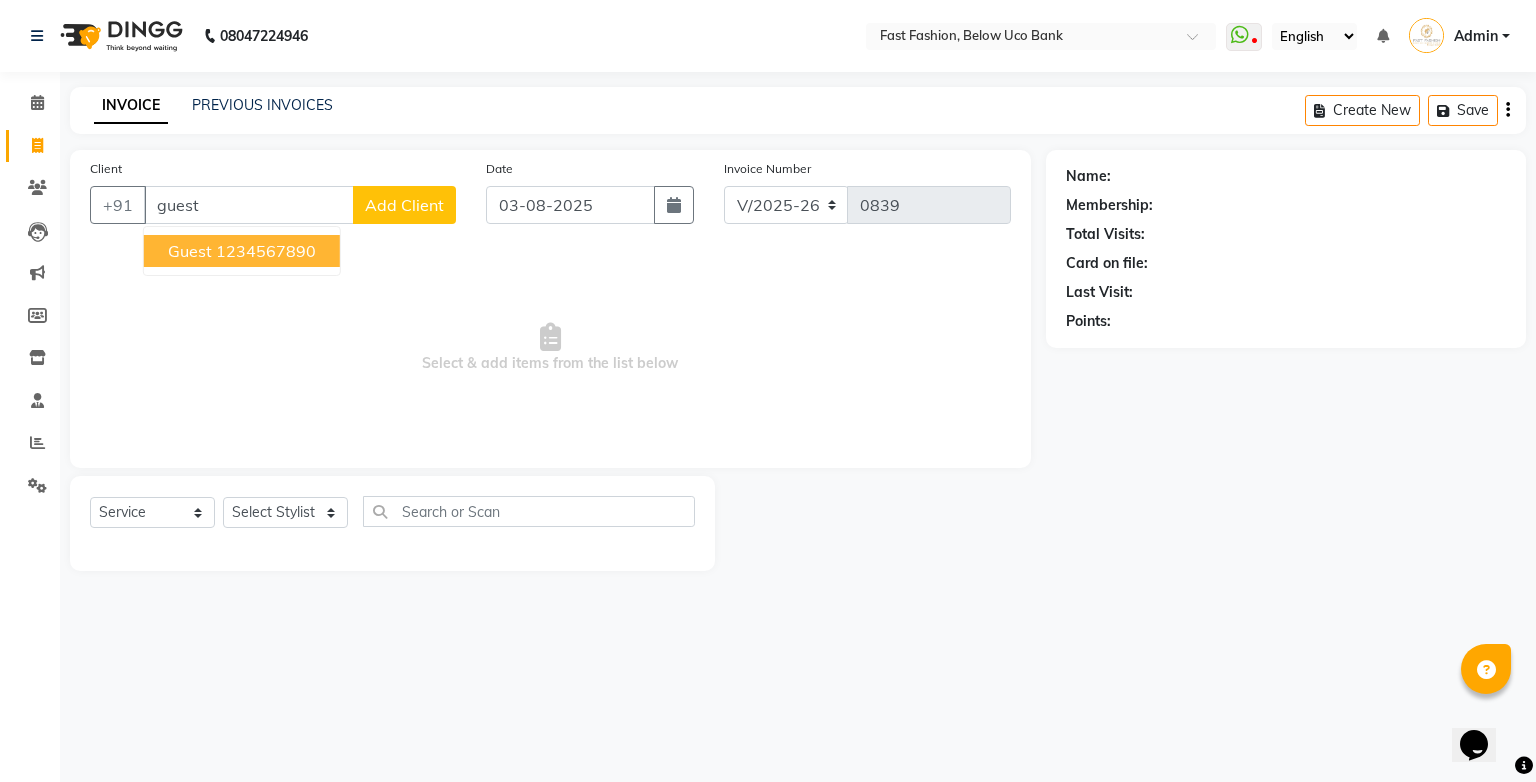 click on "1234567890" at bounding box center (266, 251) 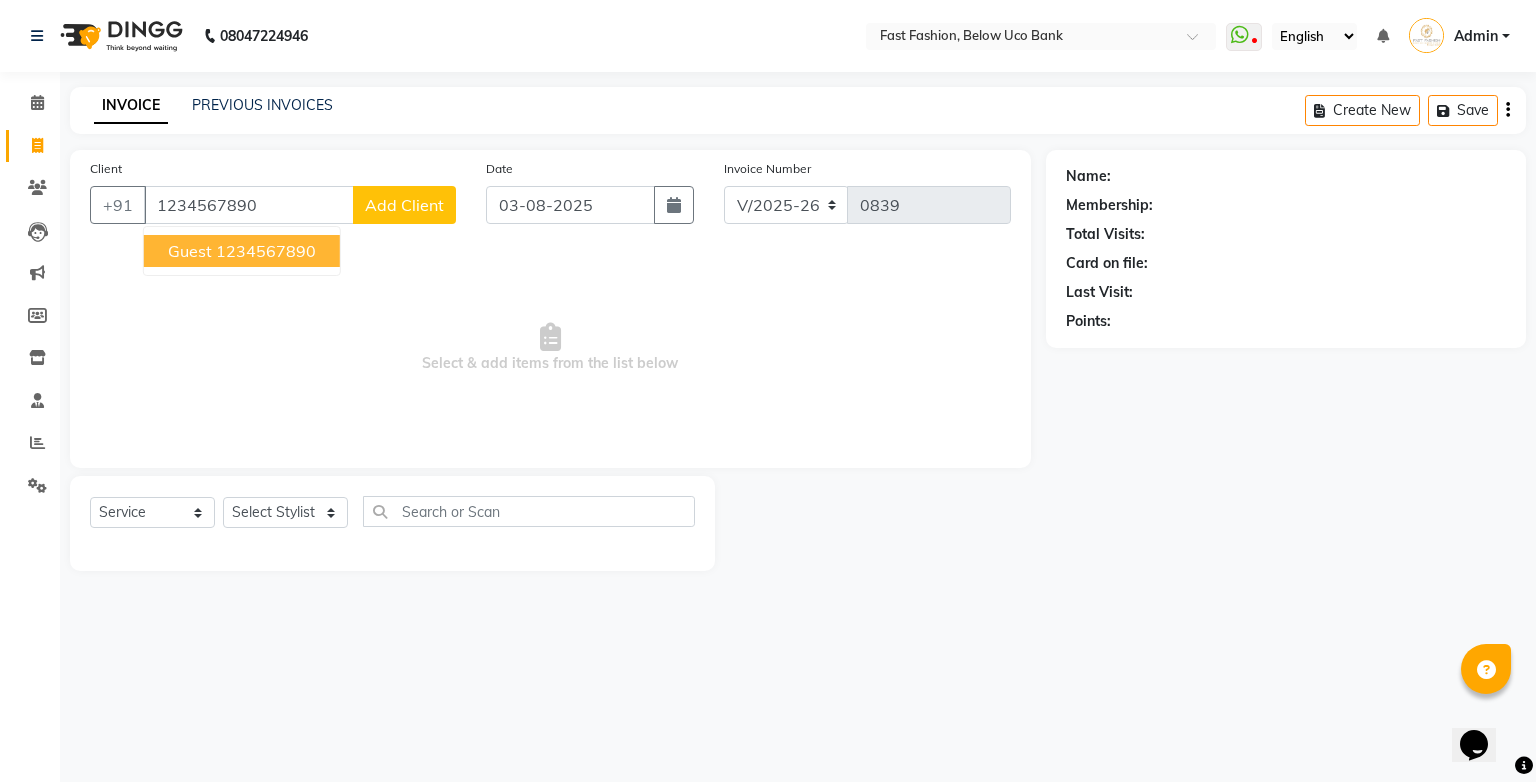 type on "1234567890" 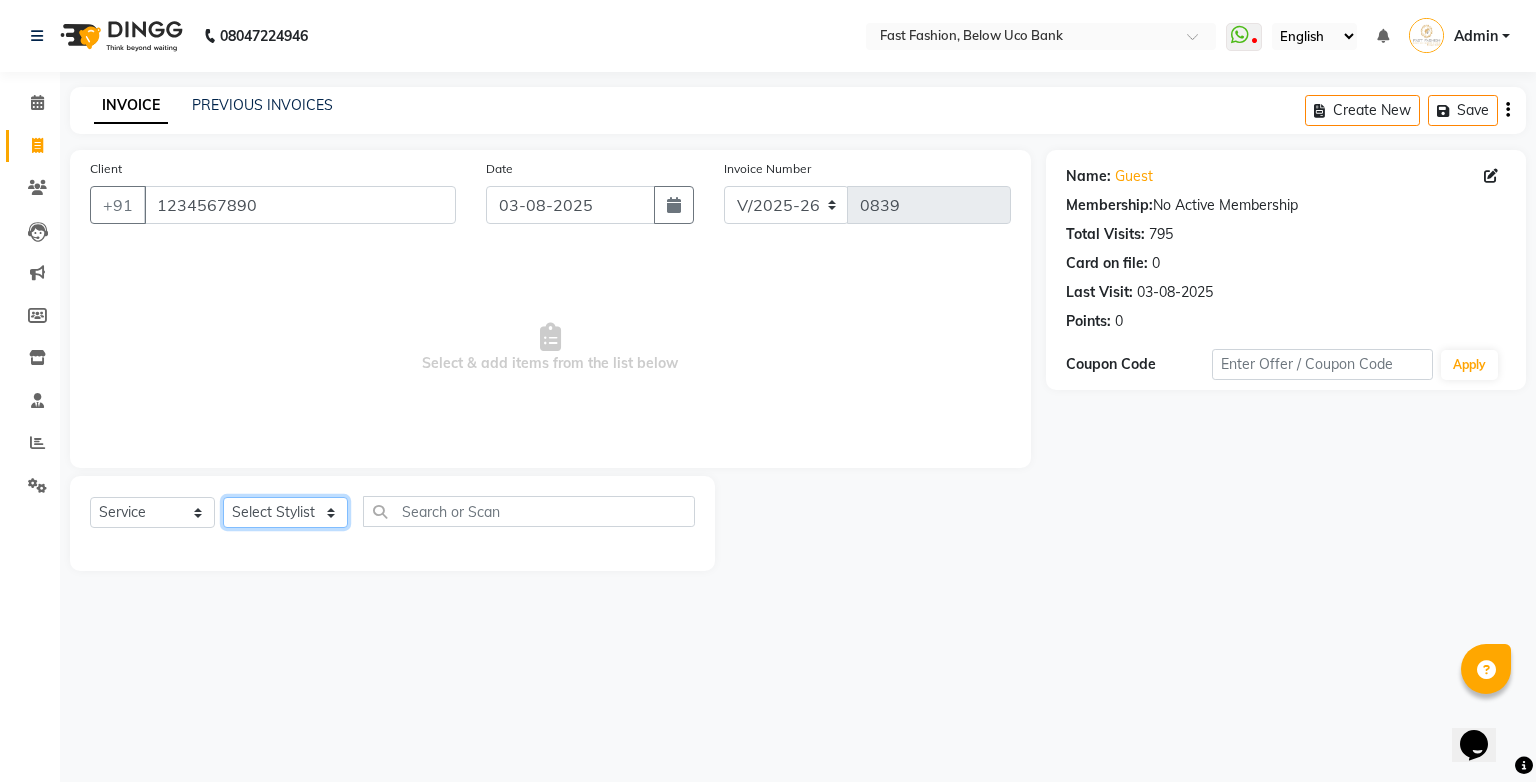 click on "Select Stylist [PERSON] [PERSON] [PERSON] [PERSON] [PERSON] [PERSON] [PERSON] [PERSON] [PERSON] [PERSON]" 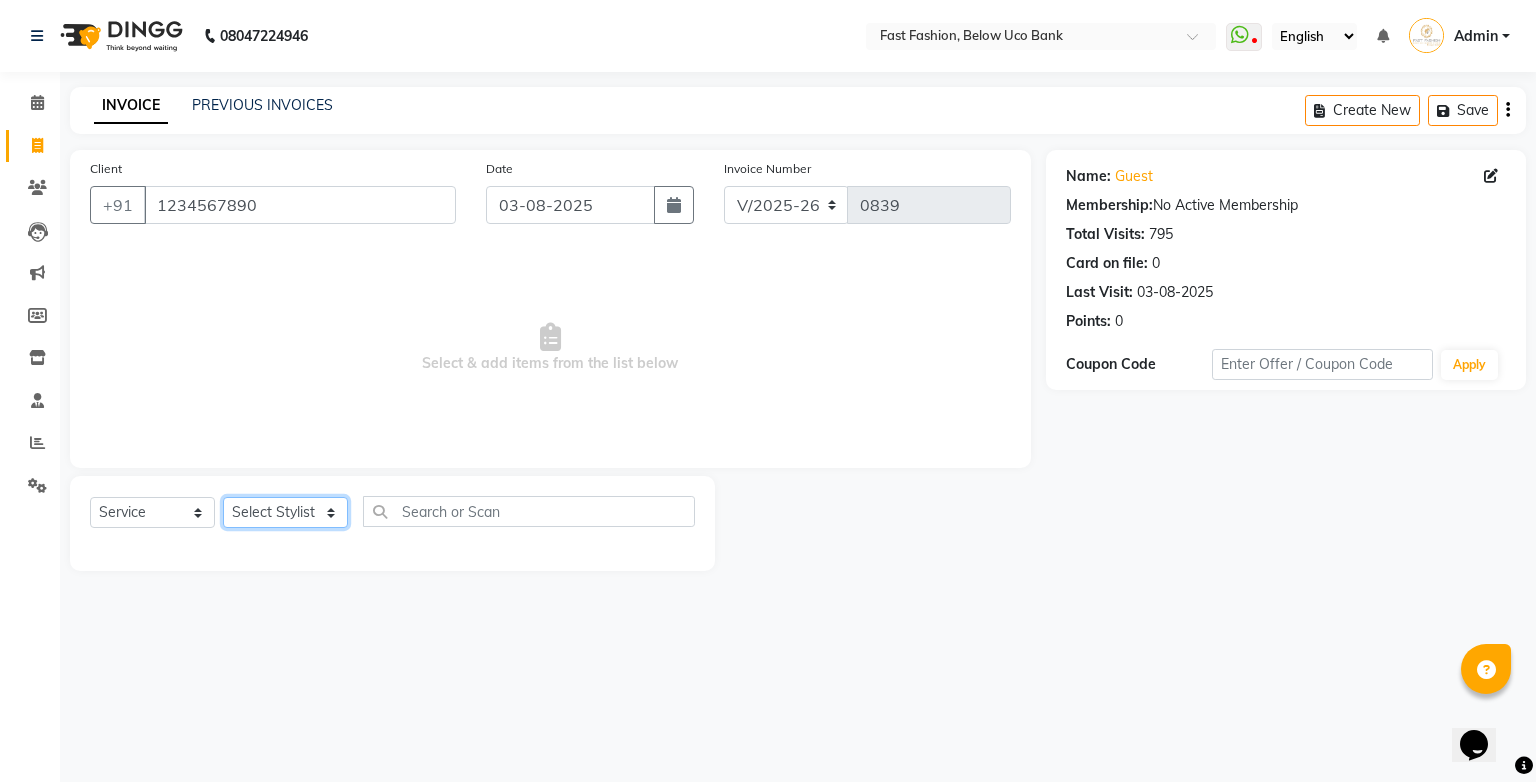 select on "[NUMBER]" 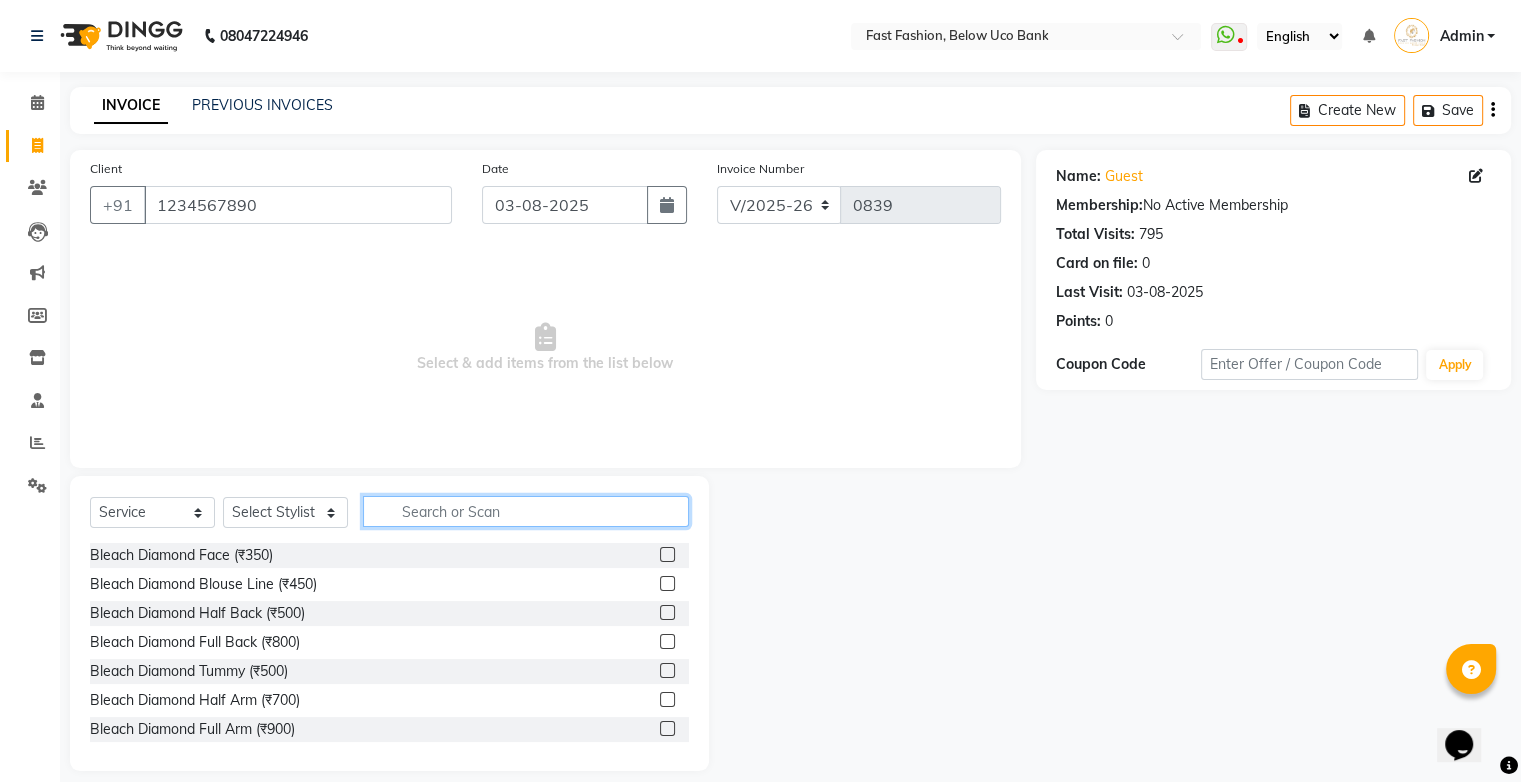 click 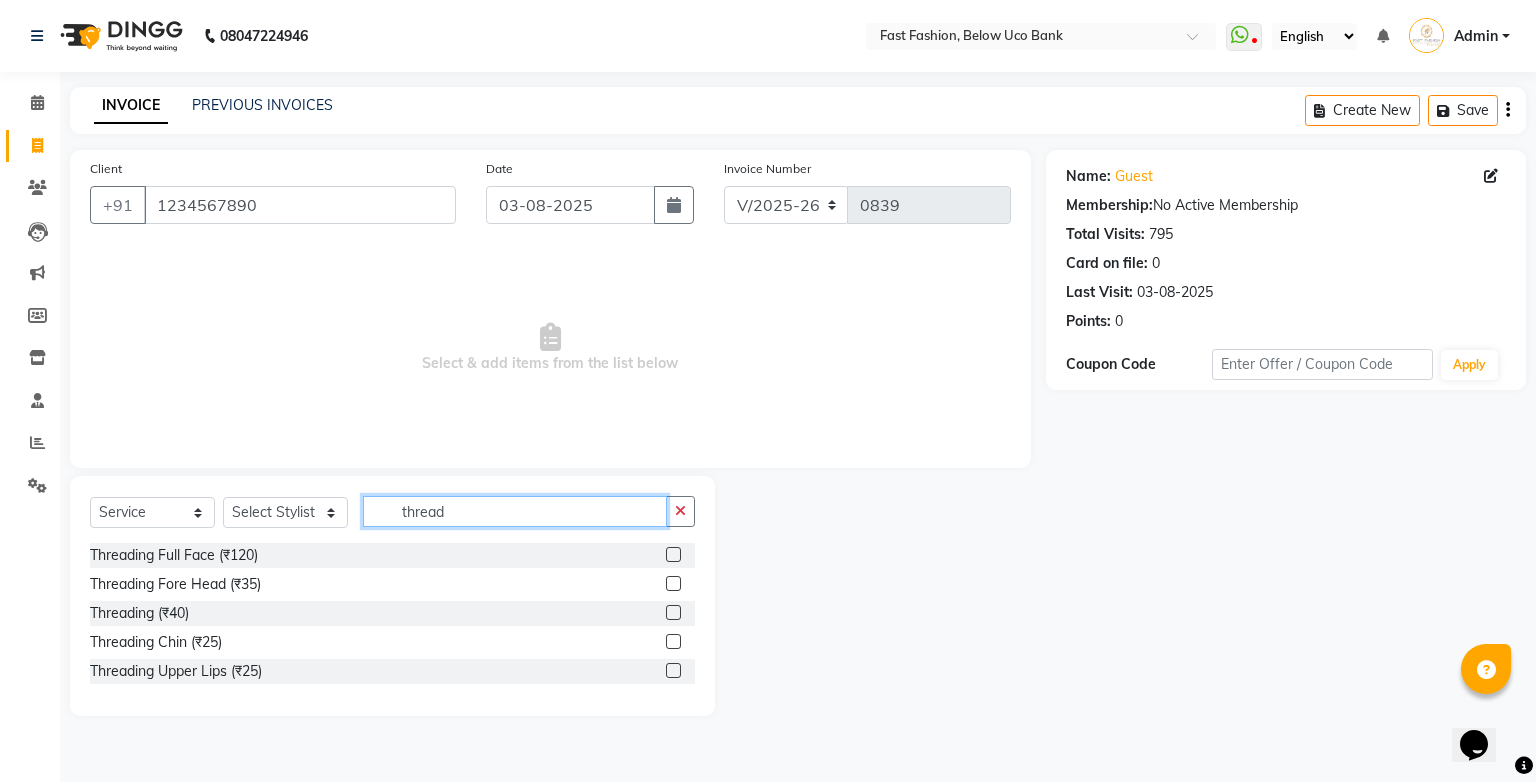 type on "thread" 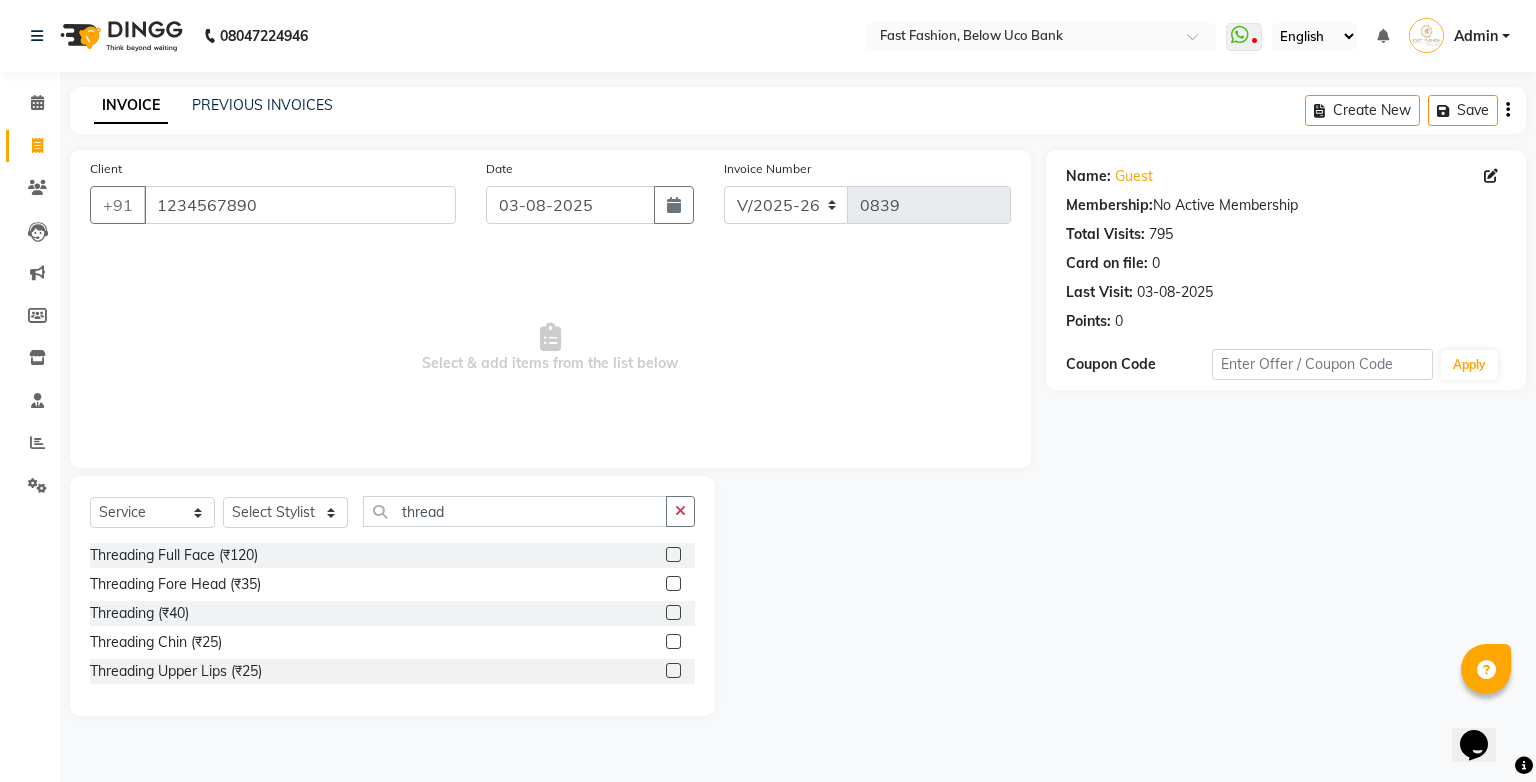 drag, startPoint x: 680, startPoint y: 611, endPoint x: 670, endPoint y: 593, distance: 20.59126 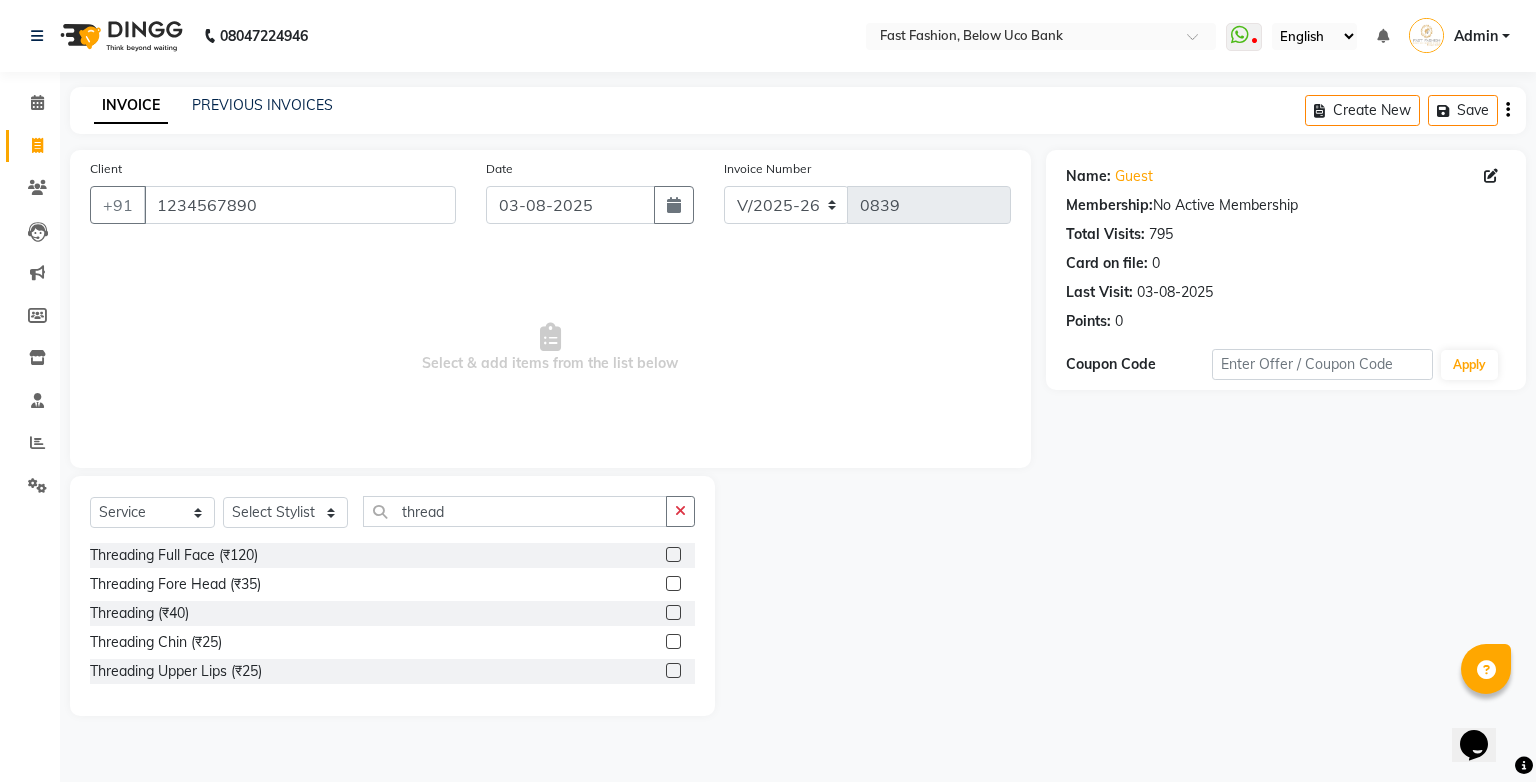 click at bounding box center (672, 613) 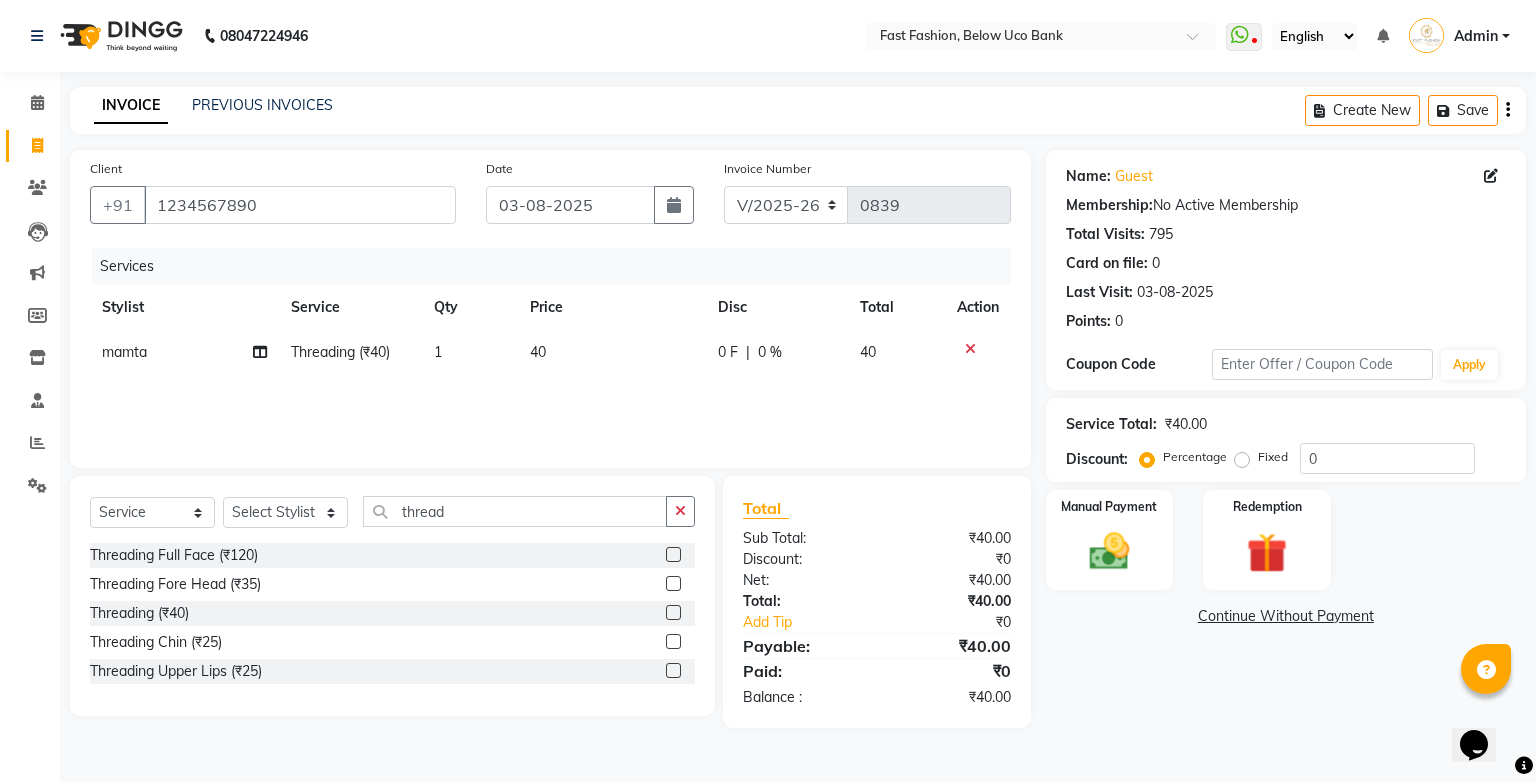 checkbox on "false" 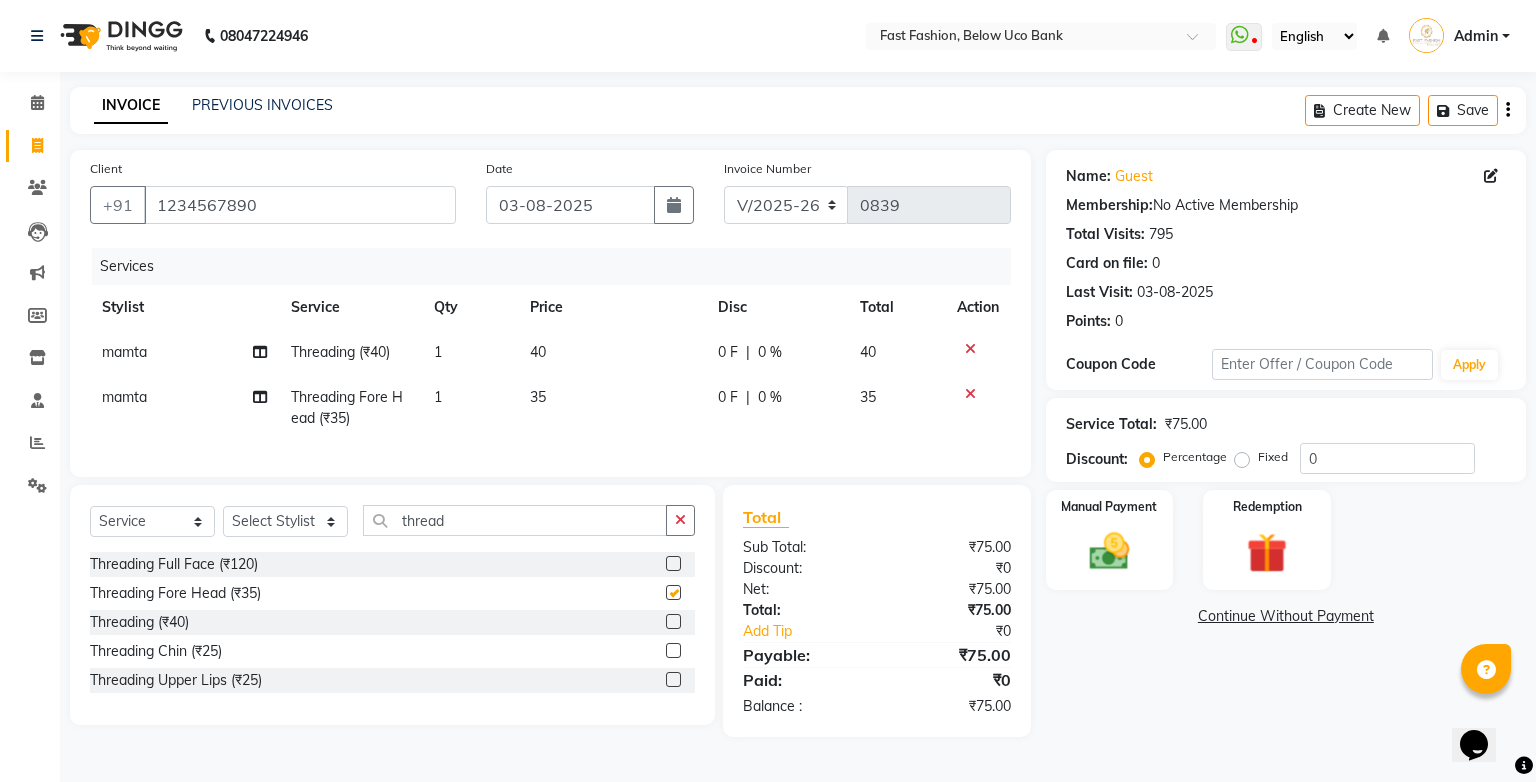 checkbox on "false" 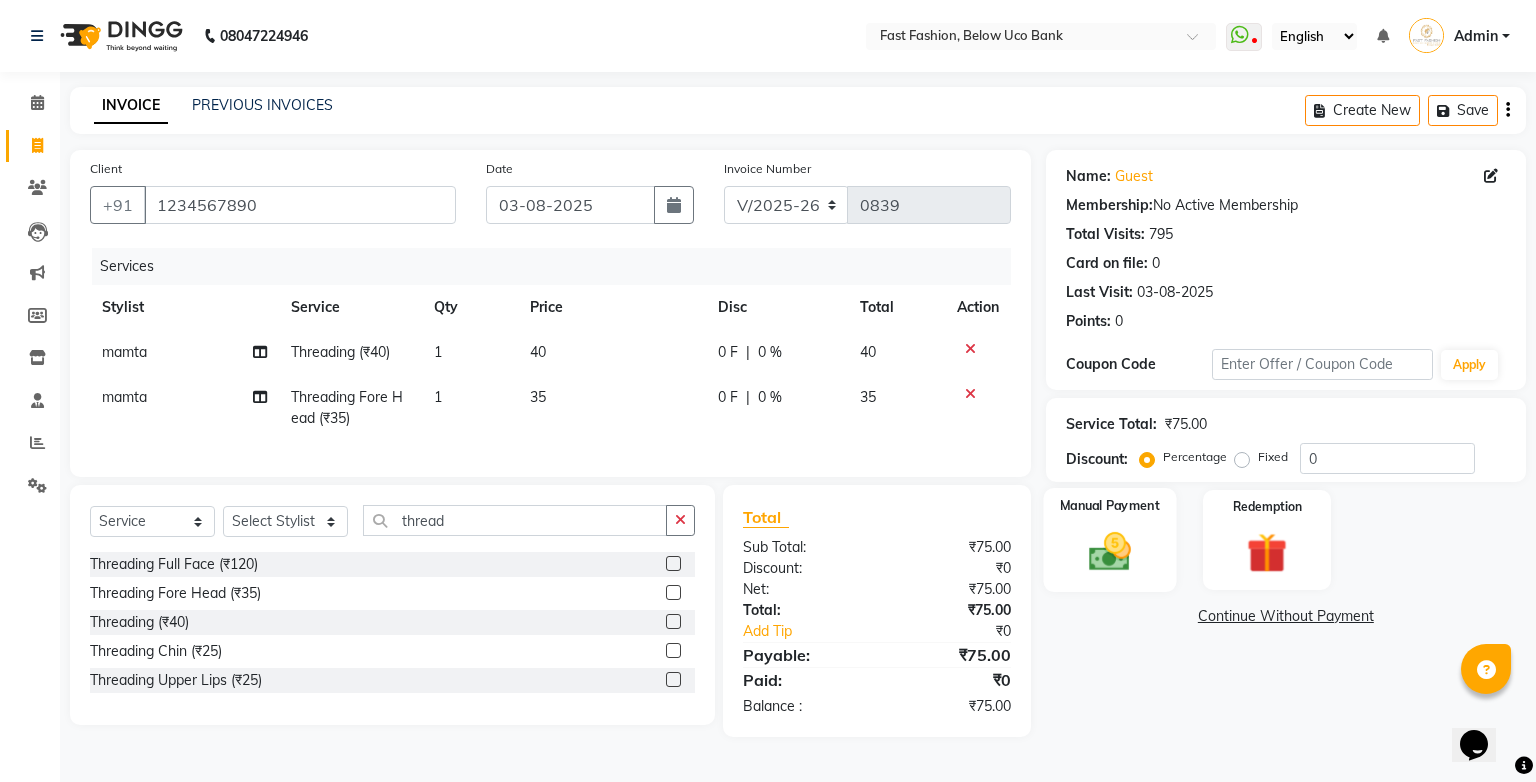 click 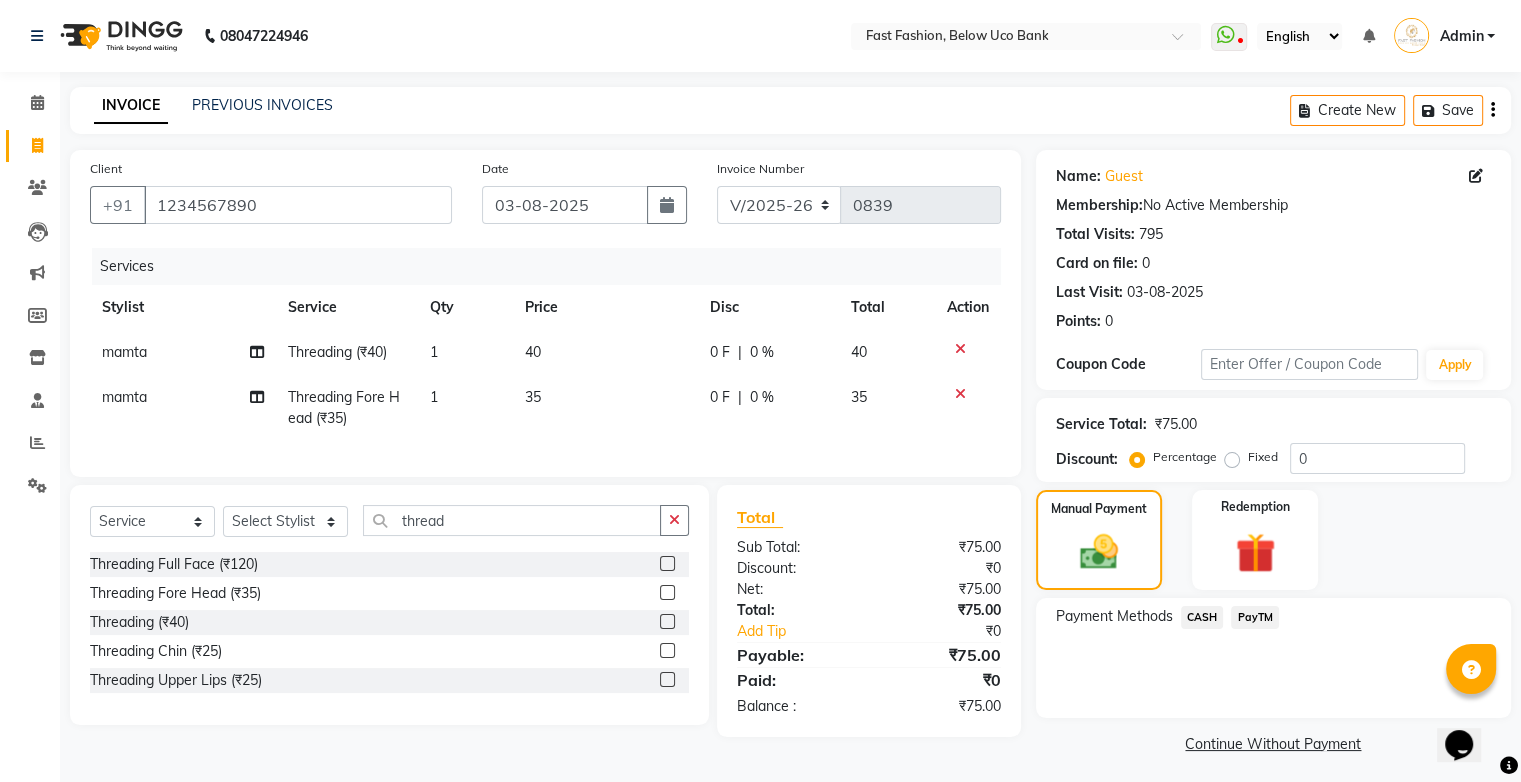 drag, startPoint x: 1197, startPoint y: 617, endPoint x: 1215, endPoint y: 638, distance: 27.658634 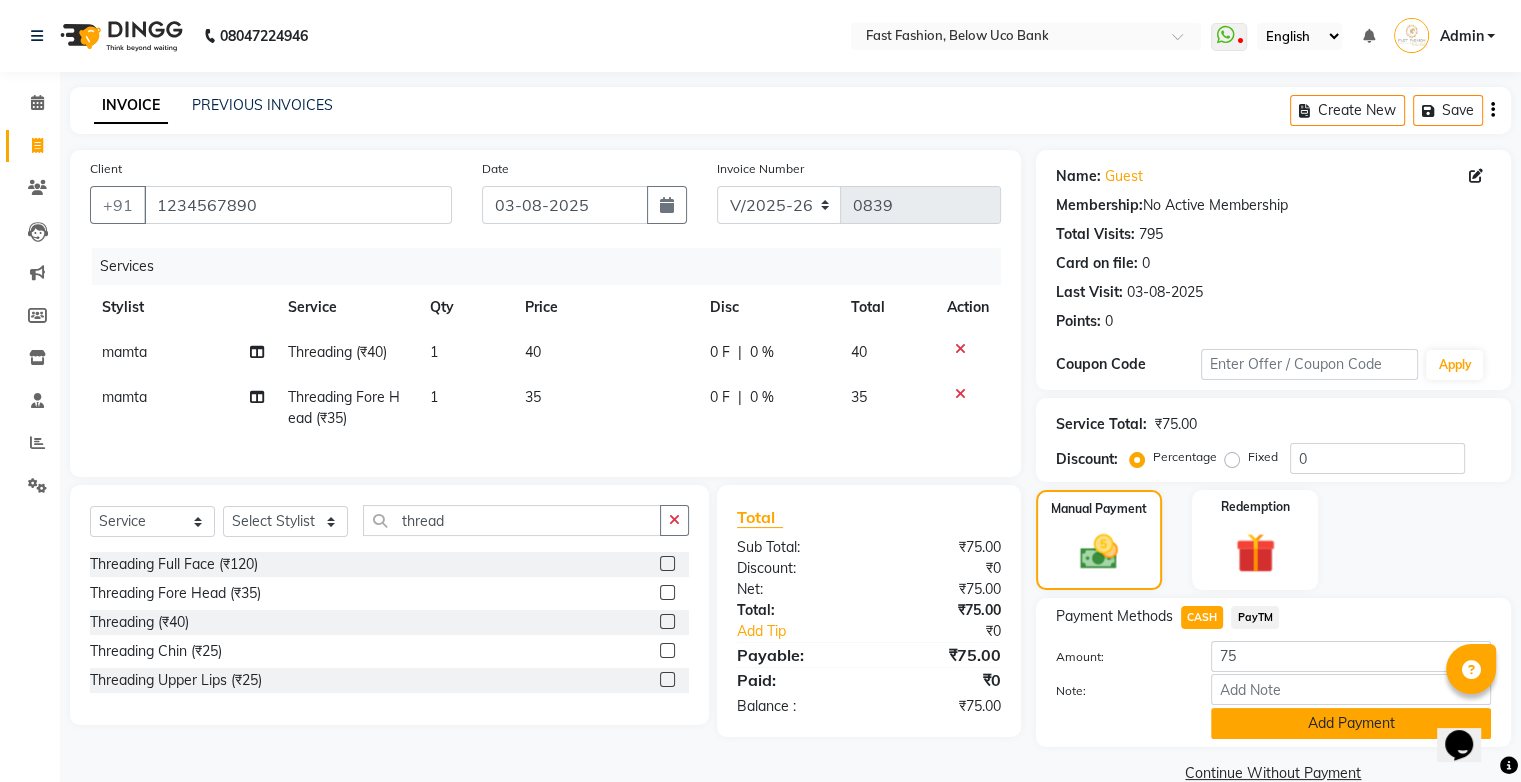 click on "Add Payment" 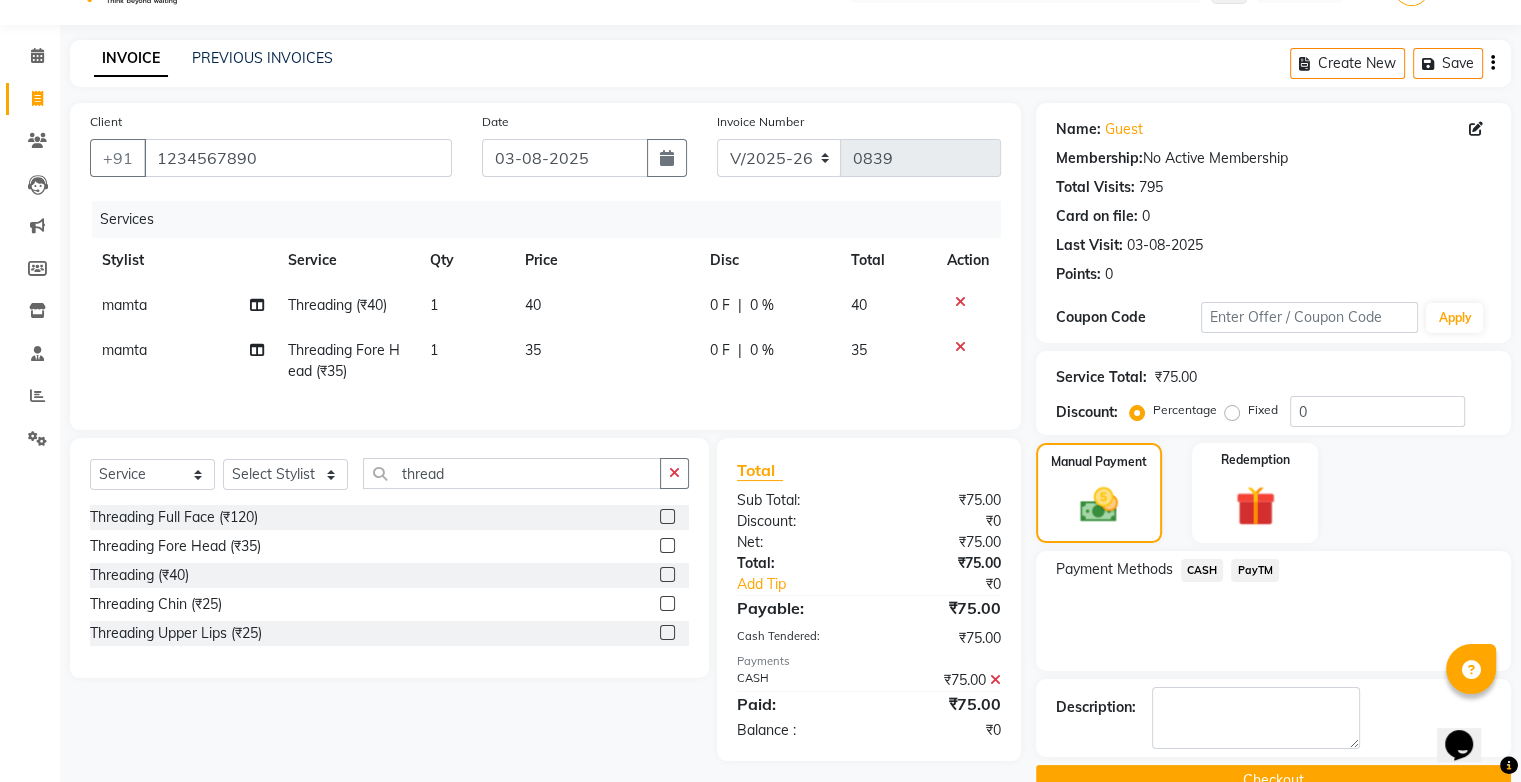 scroll, scrollTop: 88, scrollLeft: 0, axis: vertical 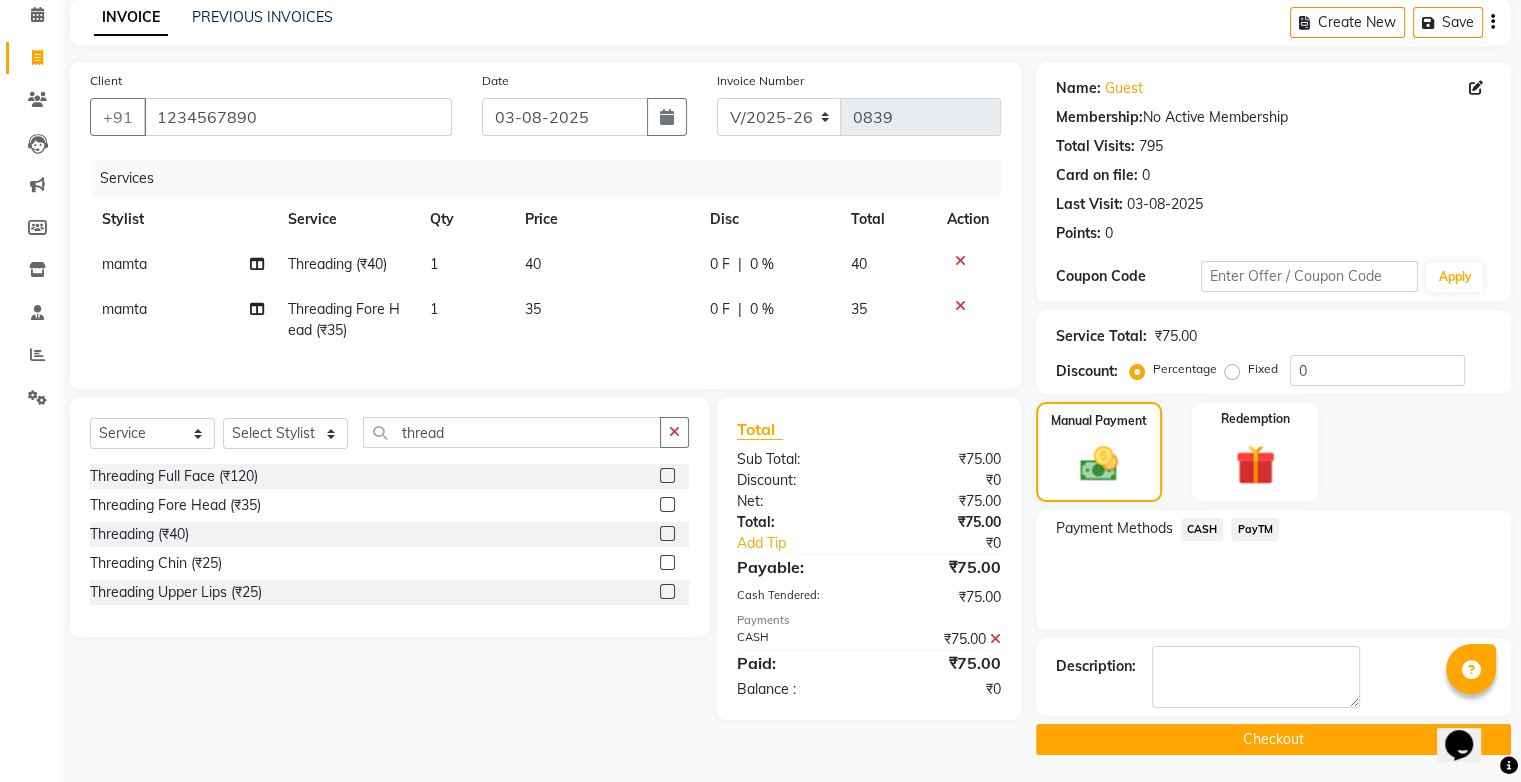 drag, startPoint x: 1264, startPoint y: 734, endPoint x: 1272, endPoint y: 698, distance: 36.878178 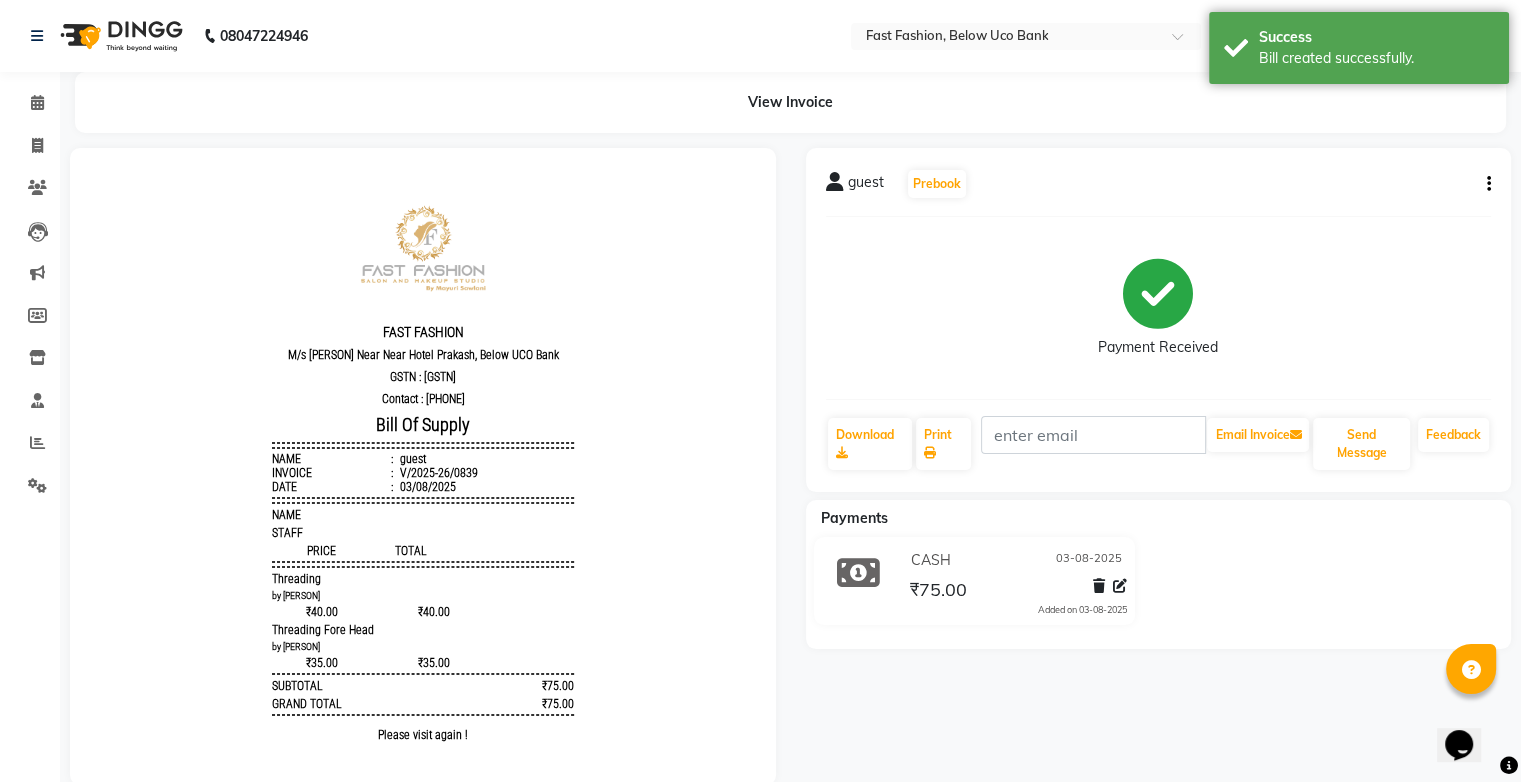 scroll, scrollTop: 0, scrollLeft: 0, axis: both 